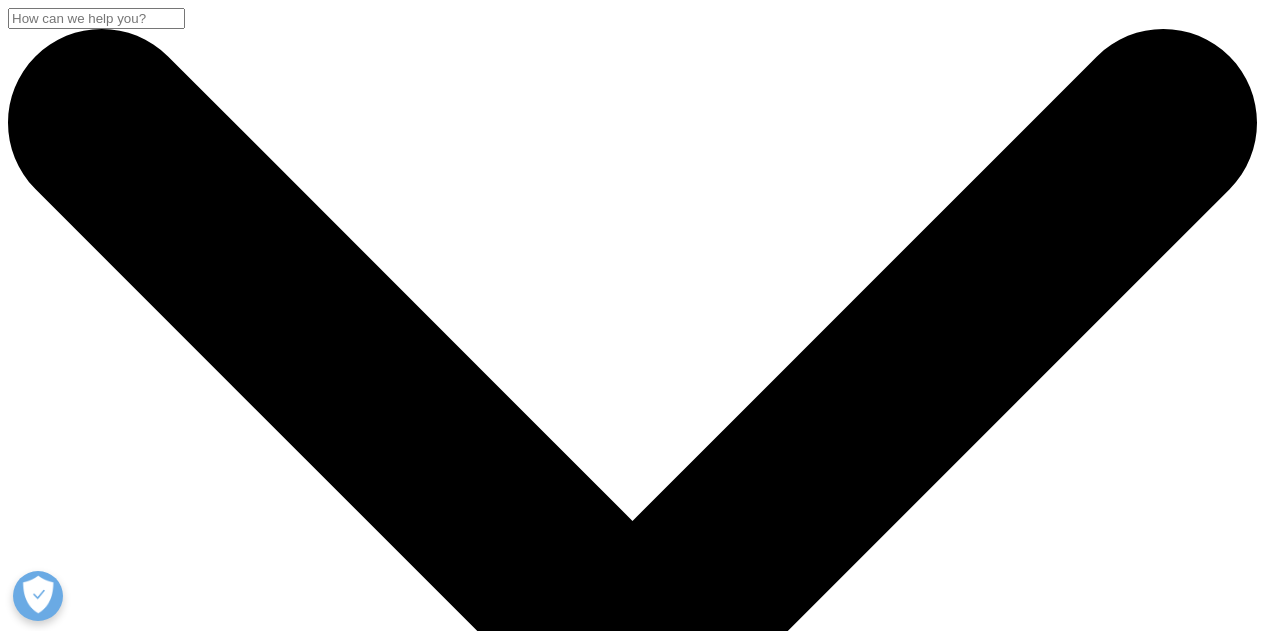 scroll, scrollTop: 800, scrollLeft: 0, axis: vertical 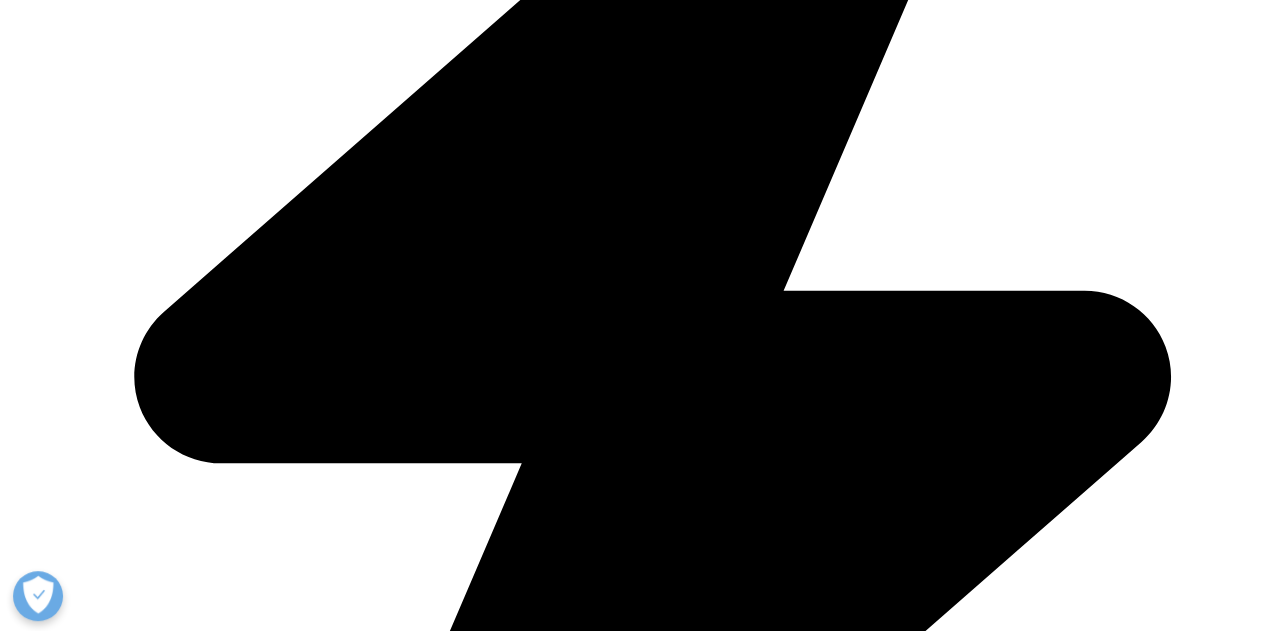 drag, startPoint x: 732, startPoint y: 361, endPoint x: 745, endPoint y: 411, distance: 51.662365 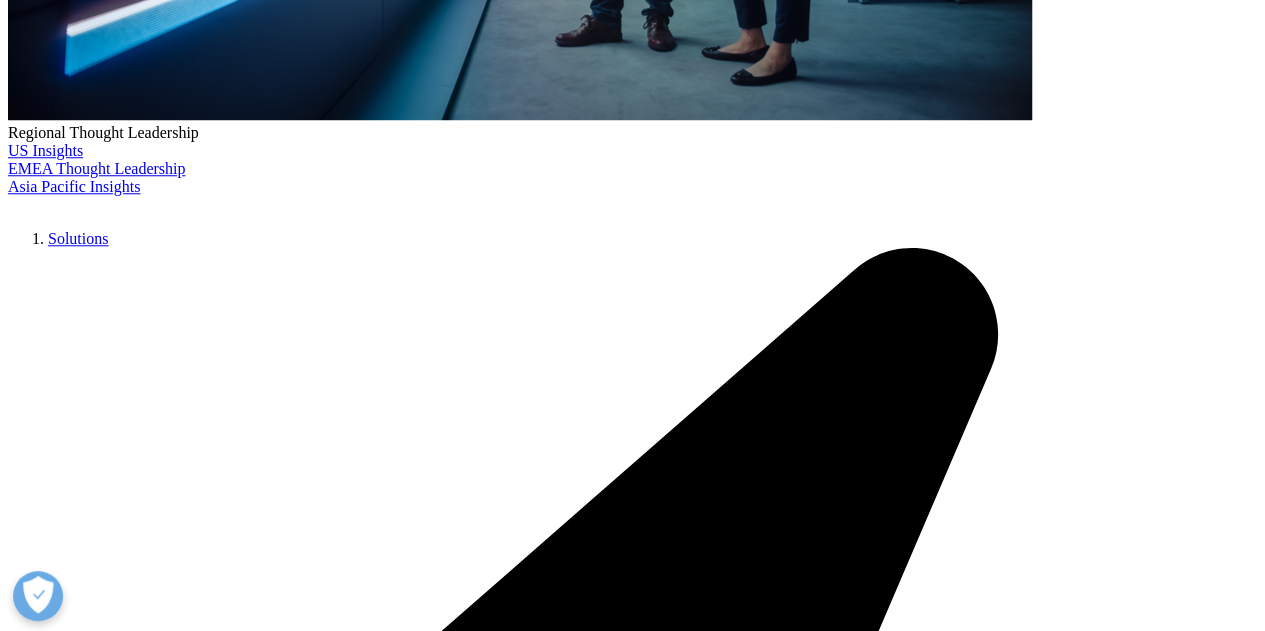 click on "Prescription (Rx) to over the counter (OTC) switches have been, and remain, a key growth driver for the OTC industry, playing an integral role in innovation and delivery of strong sales performances over many decades." at bounding box center (632, 19066) 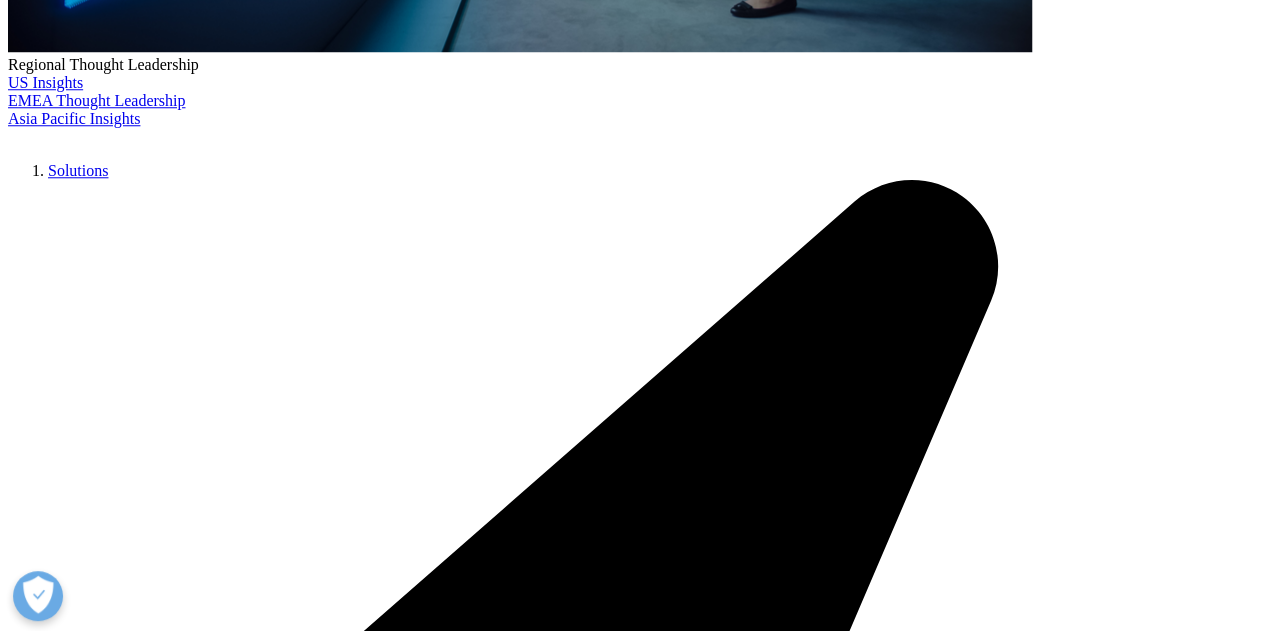 scroll, scrollTop: 900, scrollLeft: 0, axis: vertical 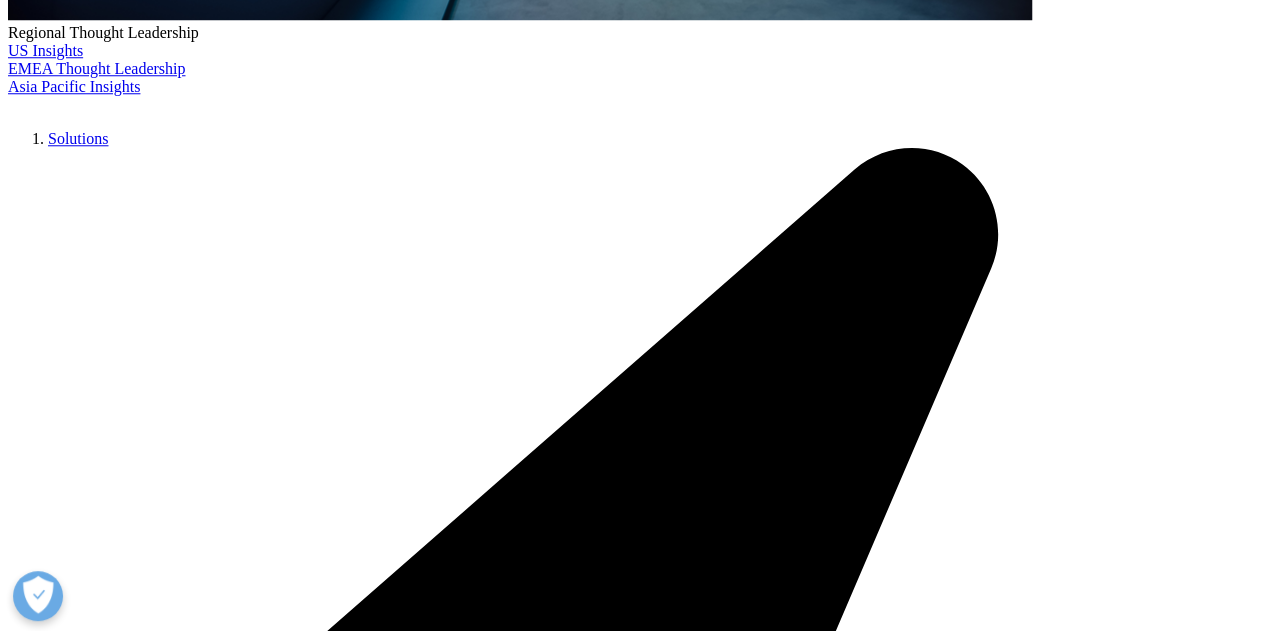 drag, startPoint x: 758, startPoint y: 349, endPoint x: 770, endPoint y: 379, distance: 32.31099 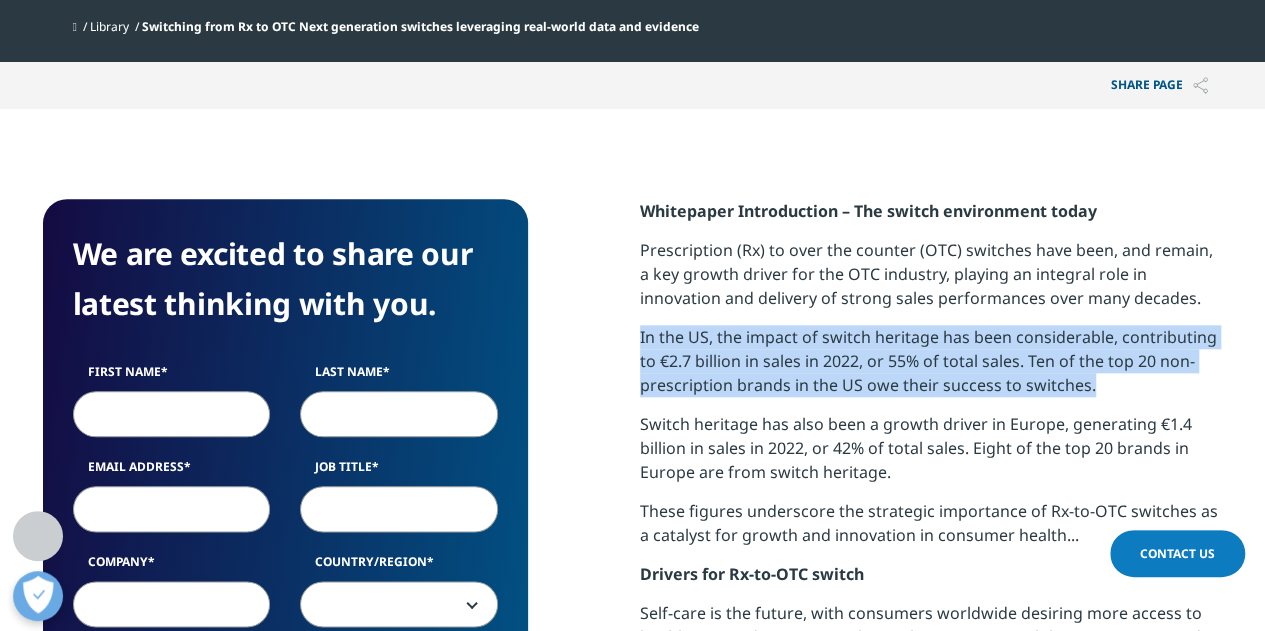 click on "In the US, the impact of switch heritage has been considerable, contributing to €2.7 billion in sales in 2022, or 55% of total sales. Ten of the top 20 non-prescription brands in the US owe their success to switches." at bounding box center (928, 361) 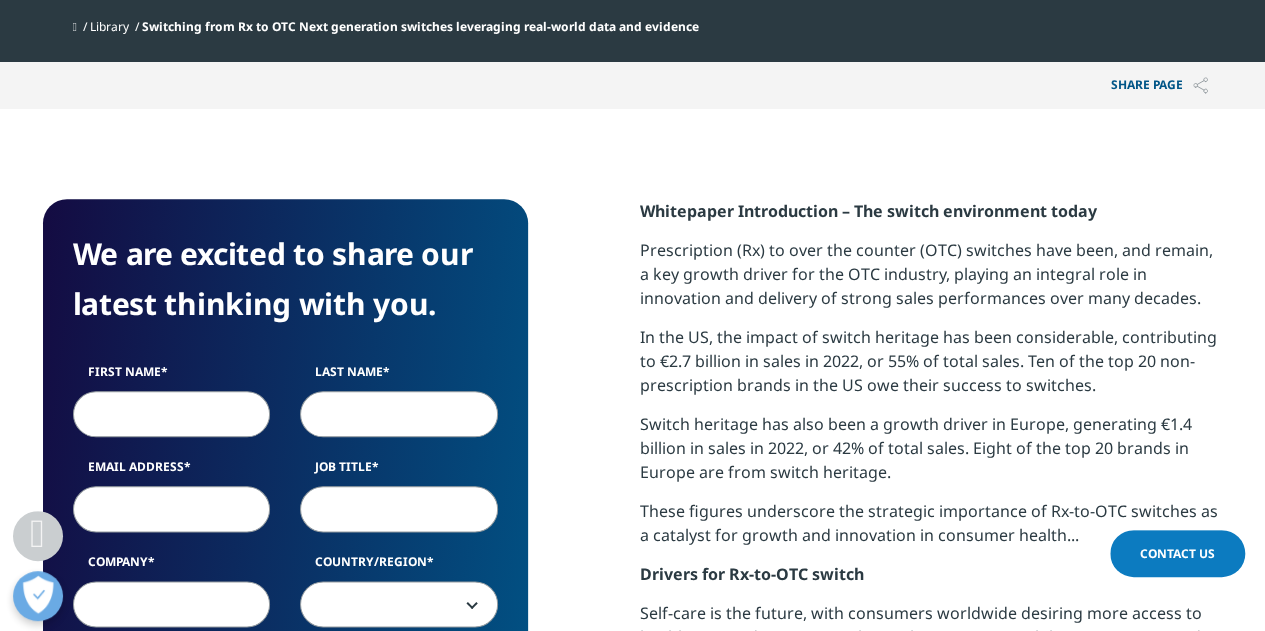 click on "Switch heritage has also been a growth driver in Europe, generating €1.4 billion in sales in 2022, or 42% of total sales. Eight of the top 20 brands in Europe are from switch heritage." at bounding box center (931, 455) 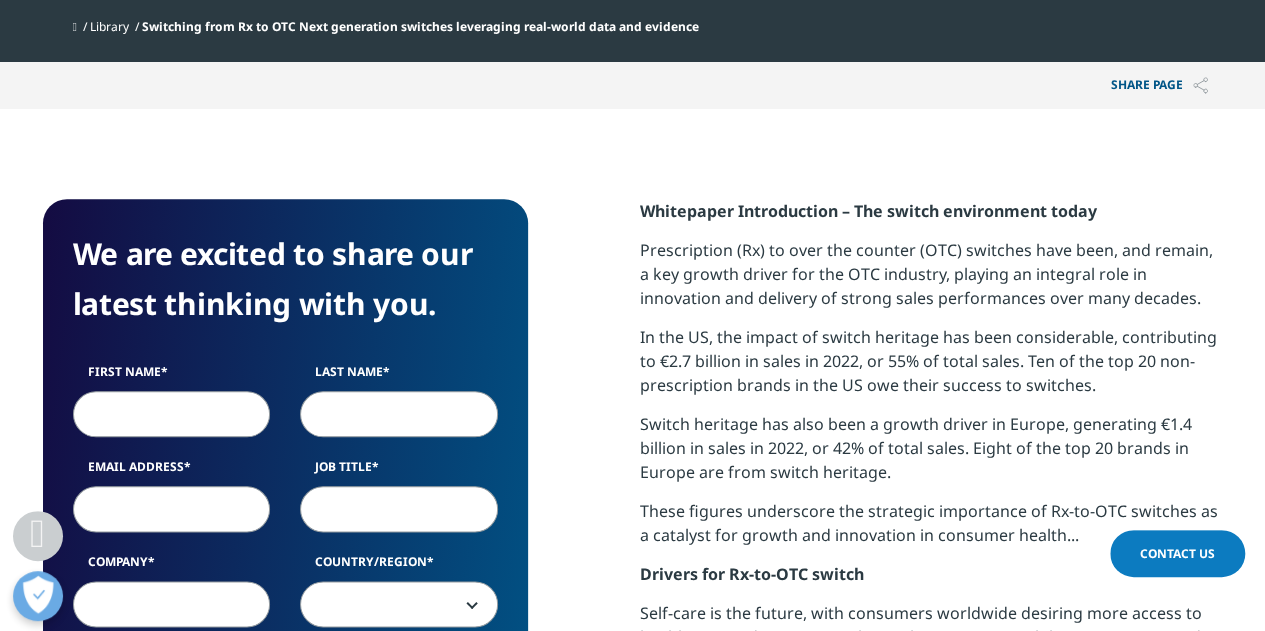 click on "In the US, the impact of switch heritage has been considerable, contributing to €2.7 billion in sales in 2022, or 55% of total sales. Ten of the top 20 non-prescription brands in the US owe their success to switches." at bounding box center [928, 361] 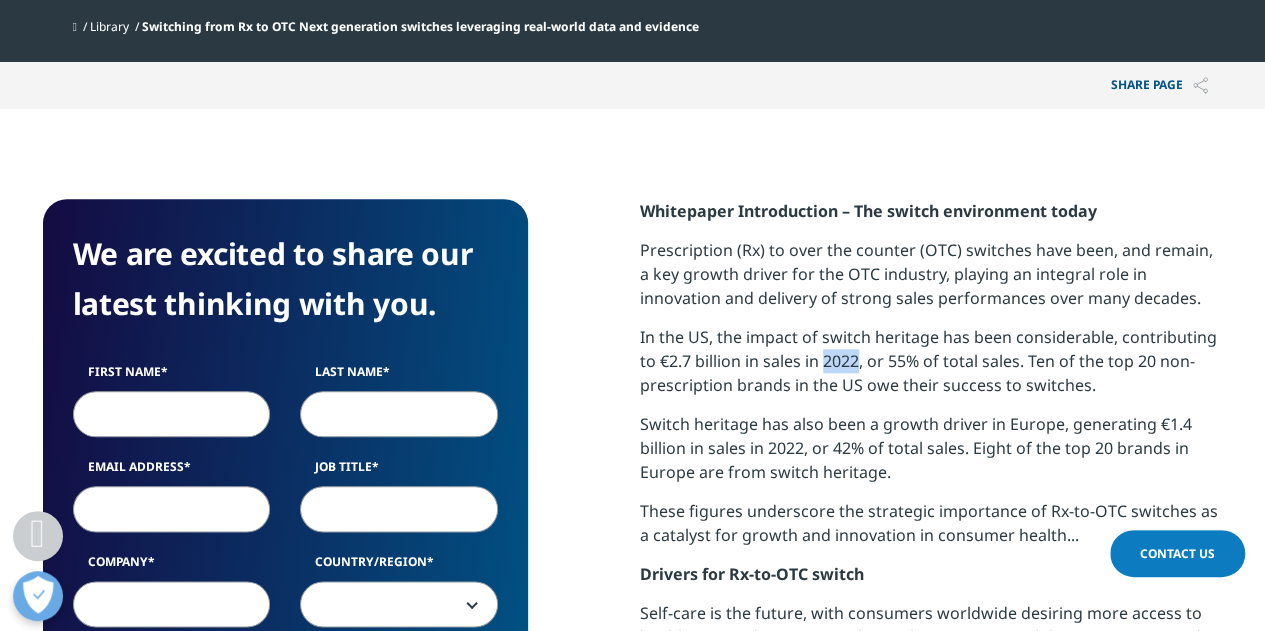 click on "In the US, the impact of switch heritage has been considerable, contributing to €2.7 billion in sales in 2022, or 55% of total sales. Ten of the top 20 non-prescription brands in the US owe their success to switches." at bounding box center (928, 361) 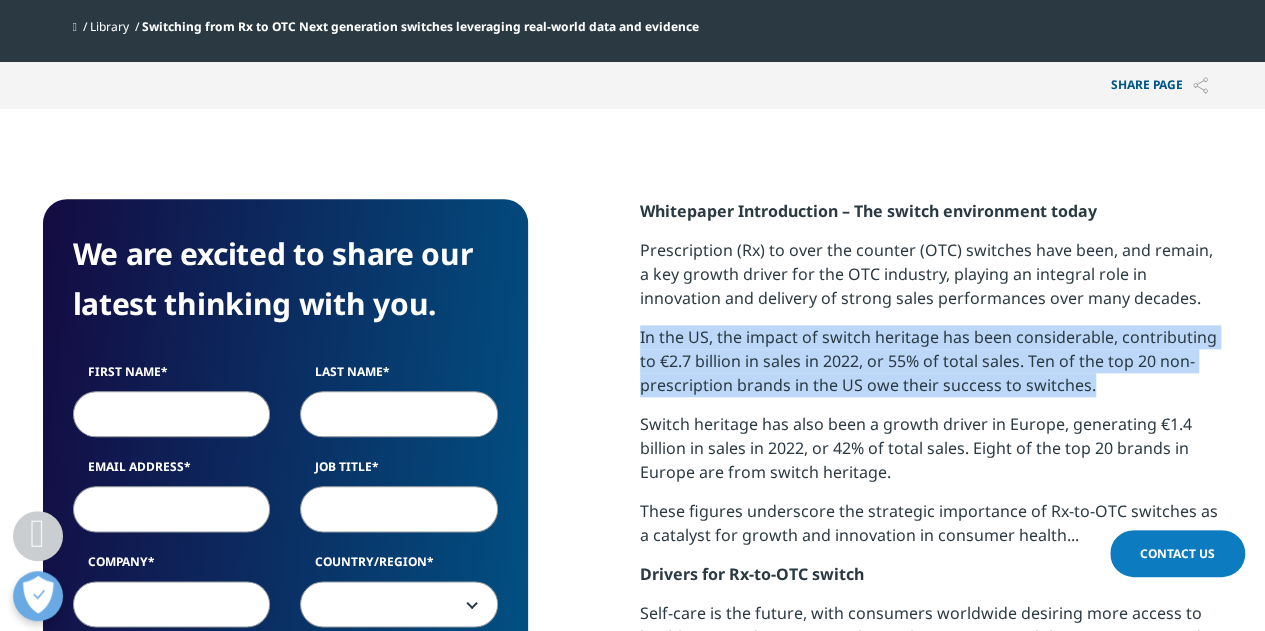 click on "In the US, the impact of switch heritage has been considerable, contributing to €2.7 billion in sales in 2022, or 55% of total sales. Ten of the top 20 non-prescription brands in the US owe their success to switches." at bounding box center [928, 361] 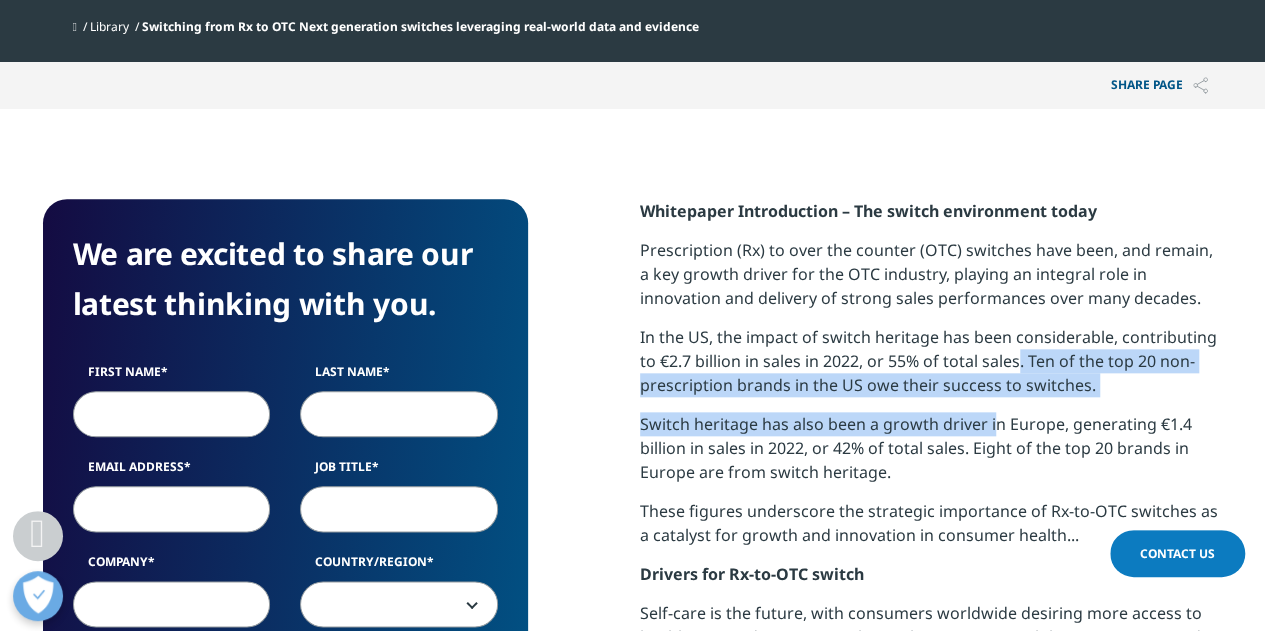 drag, startPoint x: 1019, startPoint y: 360, endPoint x: 969, endPoint y: 497, distance: 145.83896 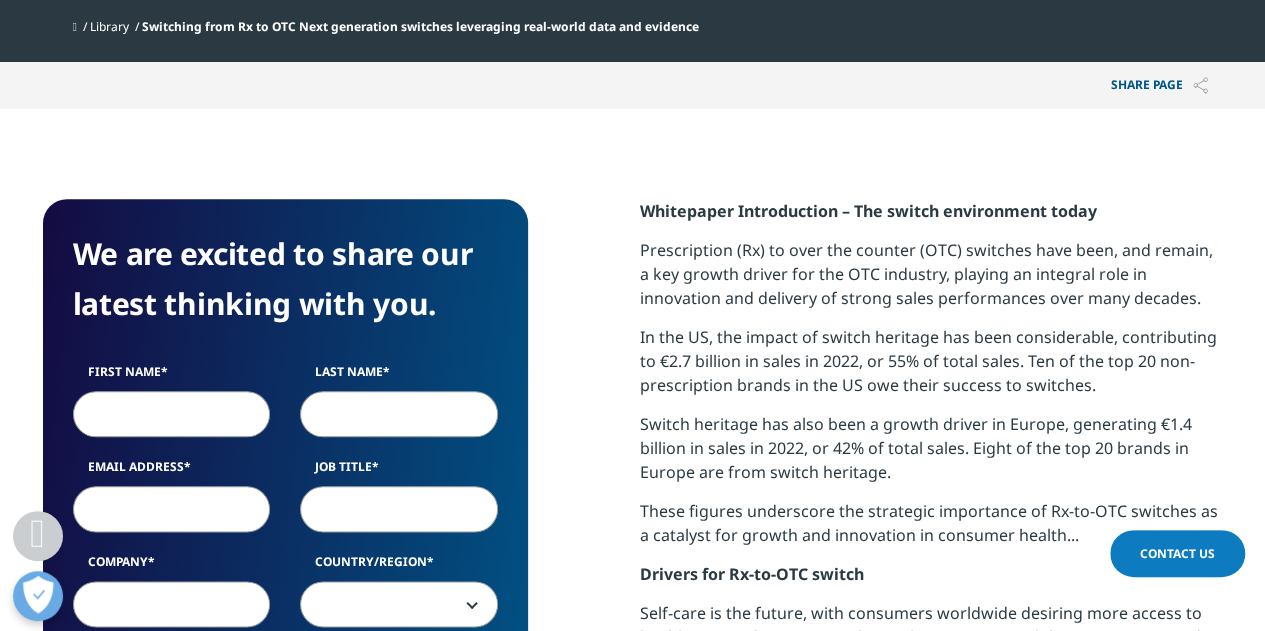 click on "These figures underscore the strategic importance of Rx-to-OTC switches as a catalyst for growth and innovation in consumer health..." at bounding box center (929, 523) 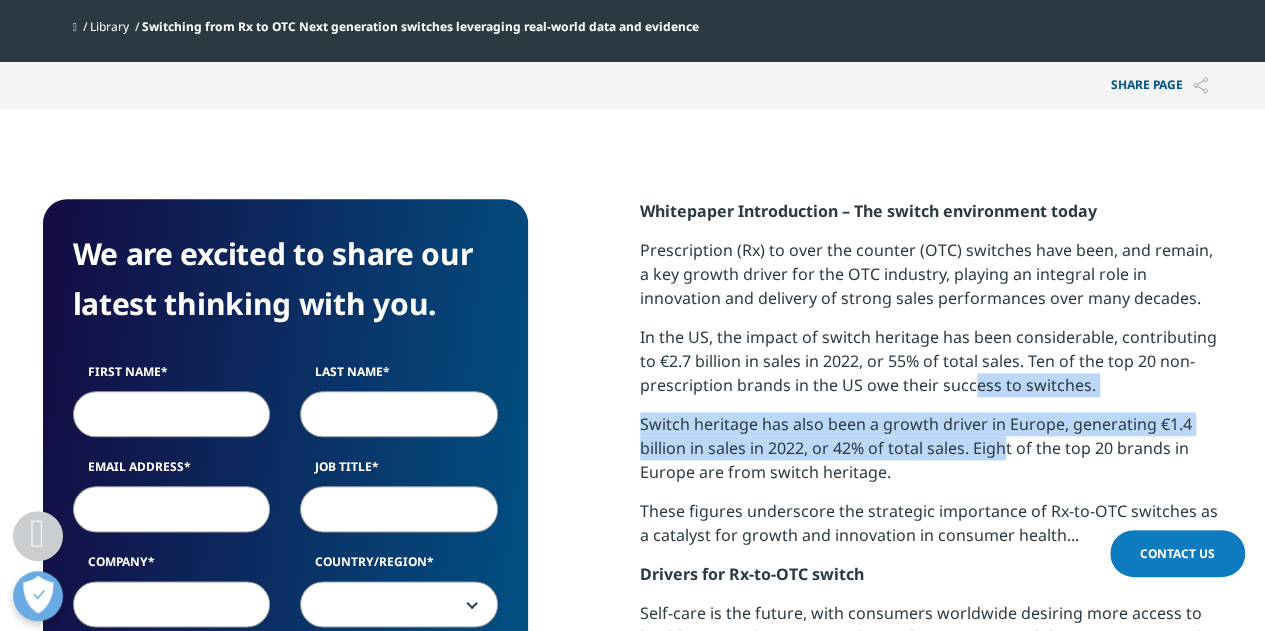 drag, startPoint x: 1007, startPoint y: 453, endPoint x: 957, endPoint y: 385, distance: 84.40379 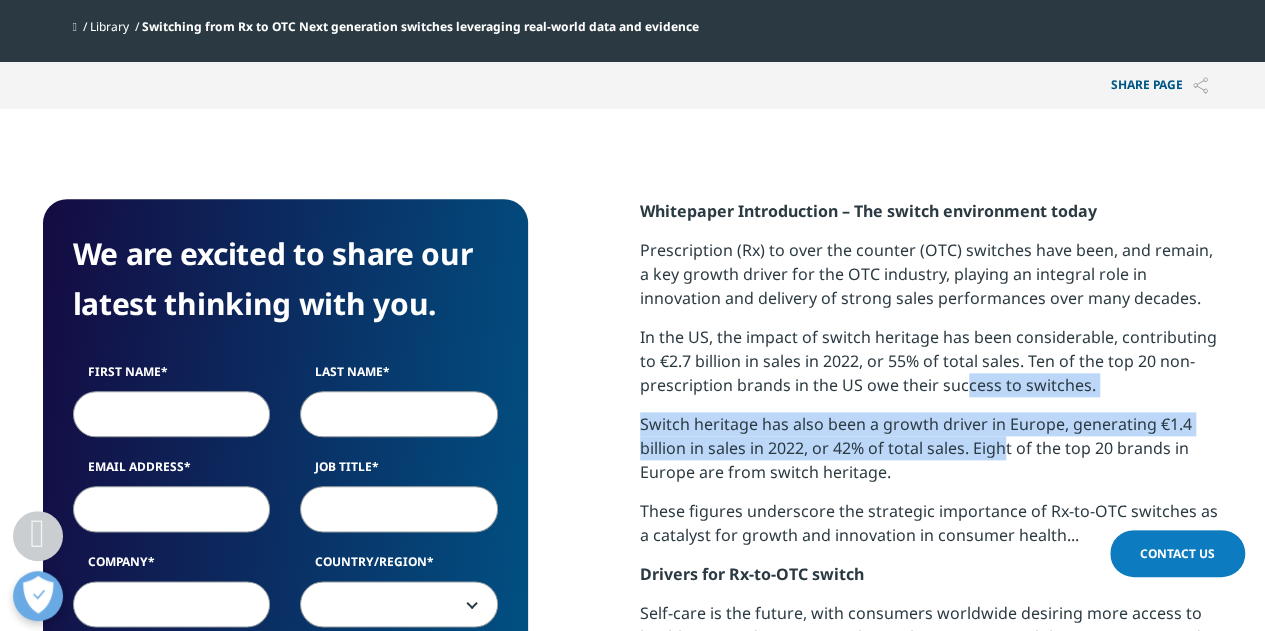 click on "Switch heritage has also been a growth driver in Europe, generating €1.4 billion in sales in 2022, or 42% of total sales. Eight of the top 20 brands in Europe are from switch heritage." at bounding box center [916, 448] 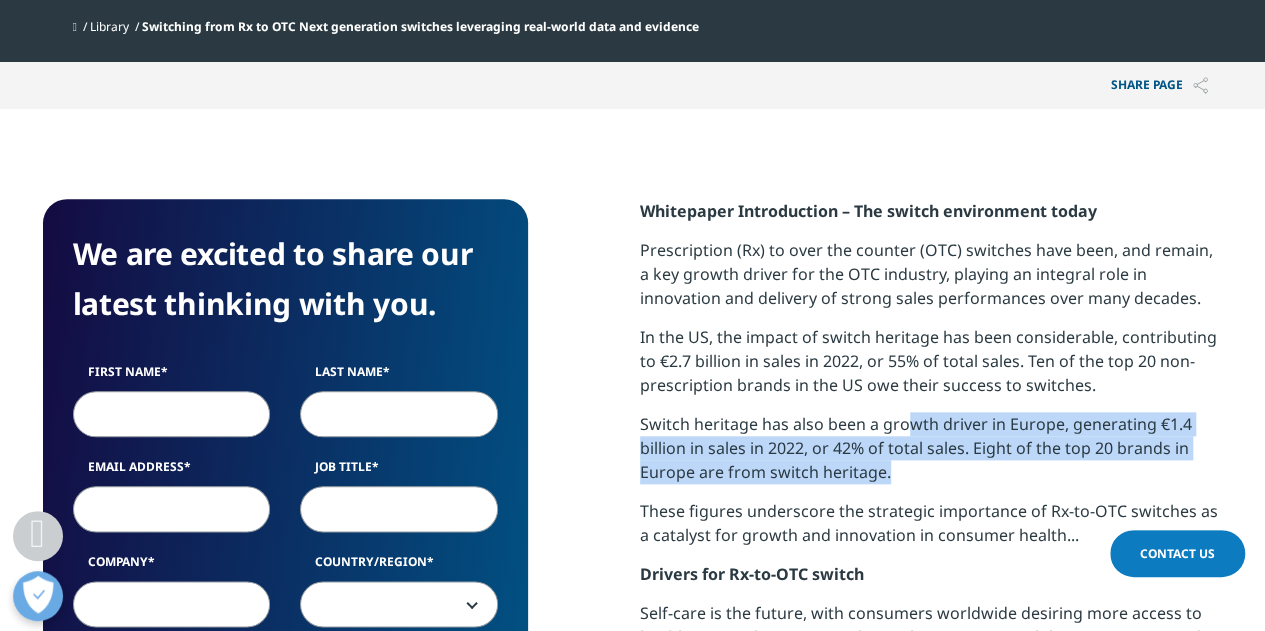 drag, startPoint x: 904, startPoint y: 419, endPoint x: 933, endPoint y: 497, distance: 83.21658 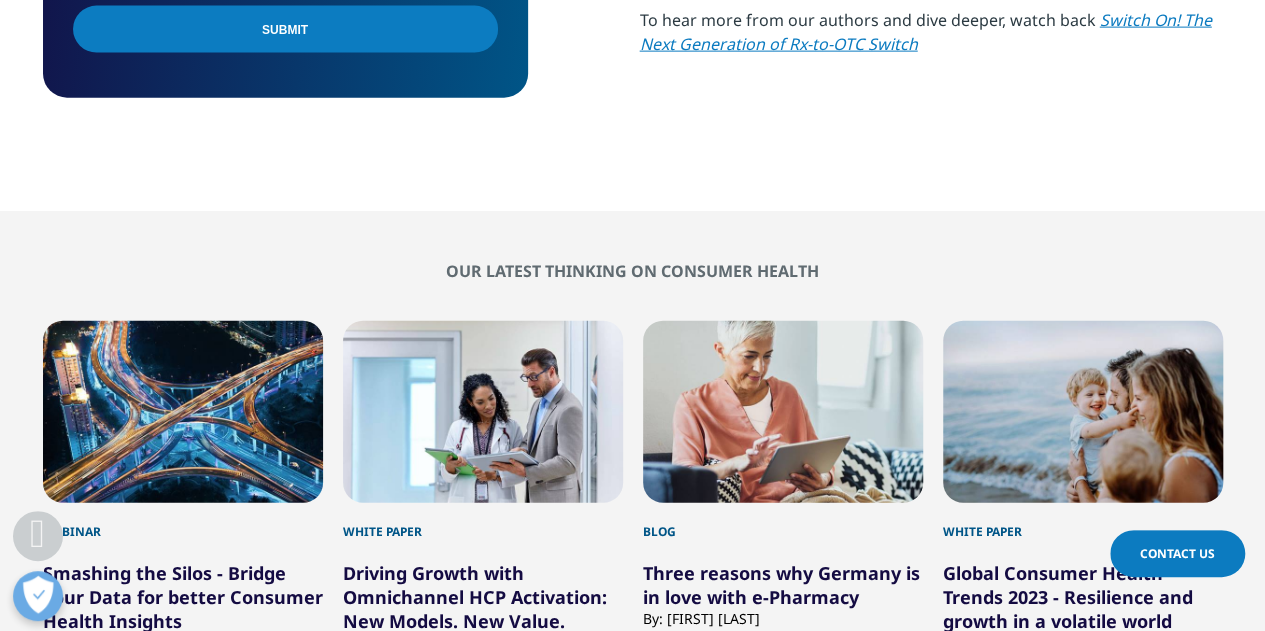 scroll, scrollTop: 2000, scrollLeft: 0, axis: vertical 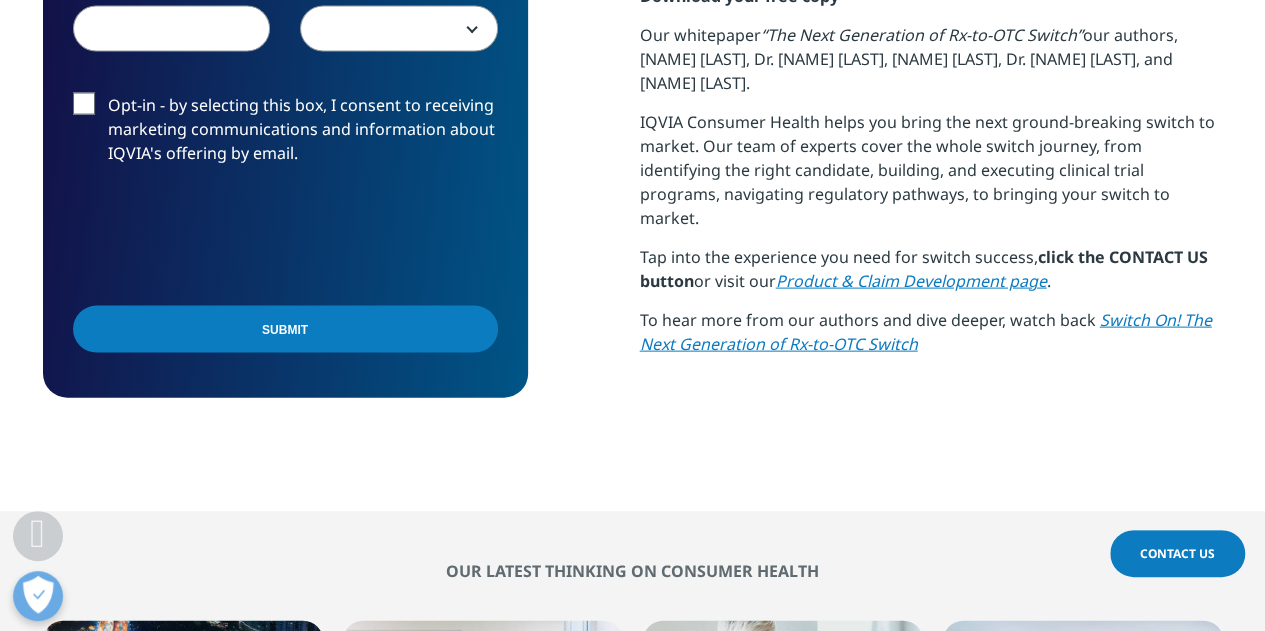 click on "click the CONTACT US button" at bounding box center [924, 269] 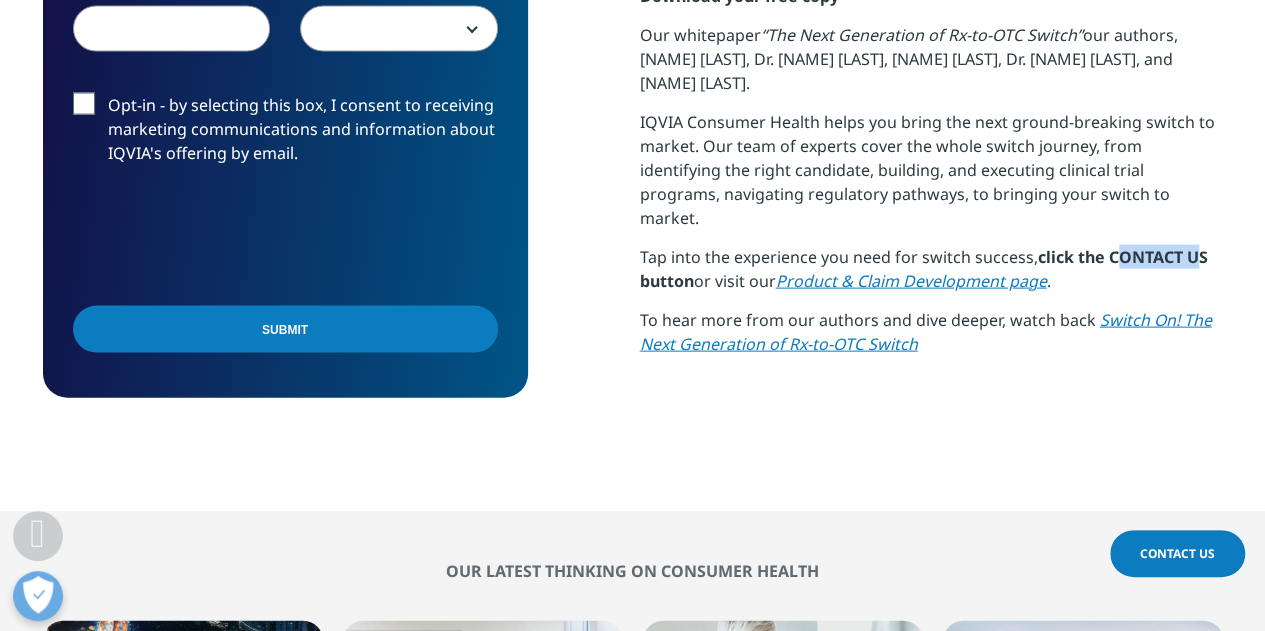 click on "click the CONTACT US button" at bounding box center [924, 269] 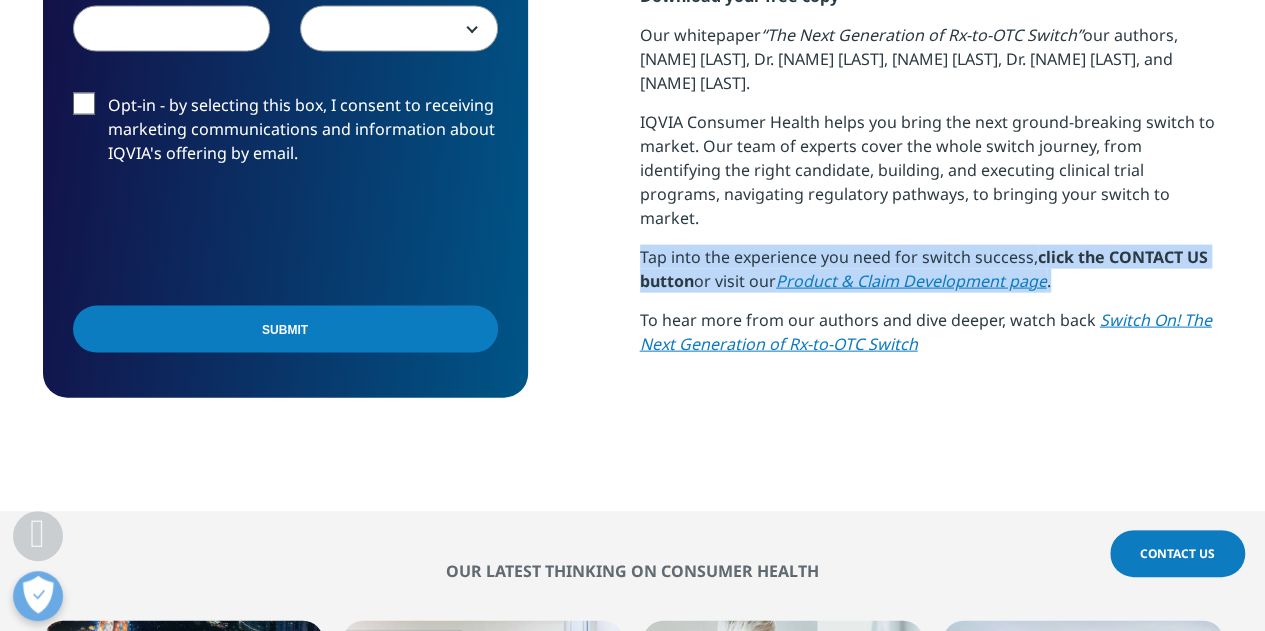 click on "click the CONTACT US button" at bounding box center [924, 269] 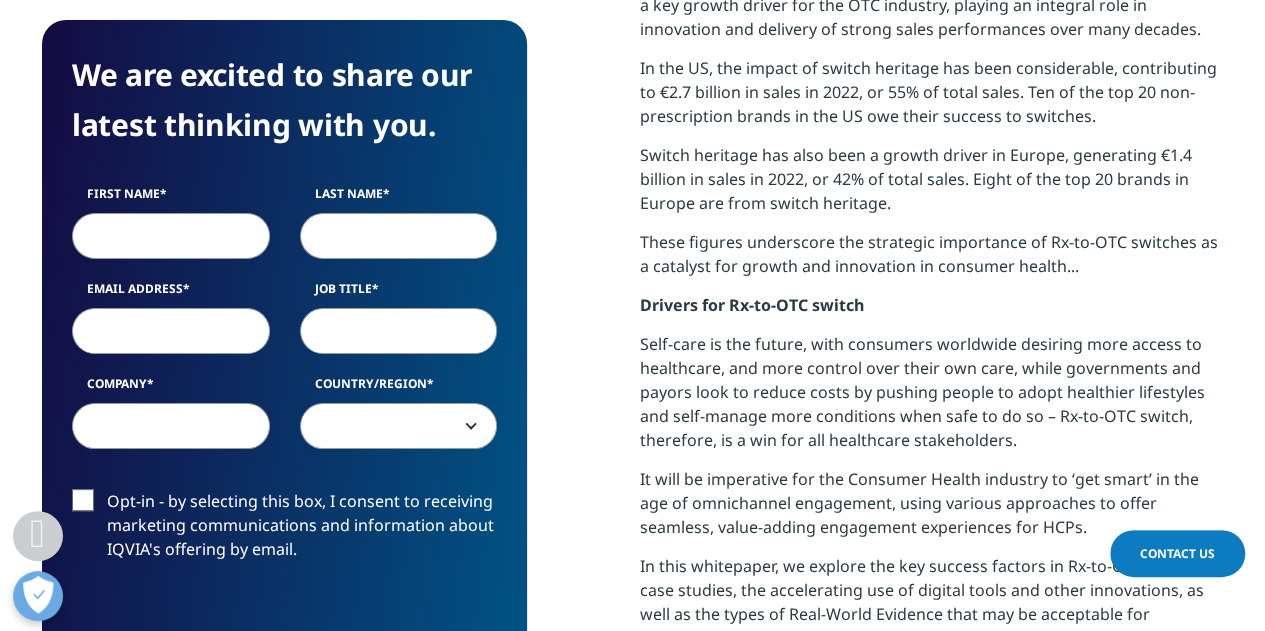 scroll, scrollTop: 1100, scrollLeft: 0, axis: vertical 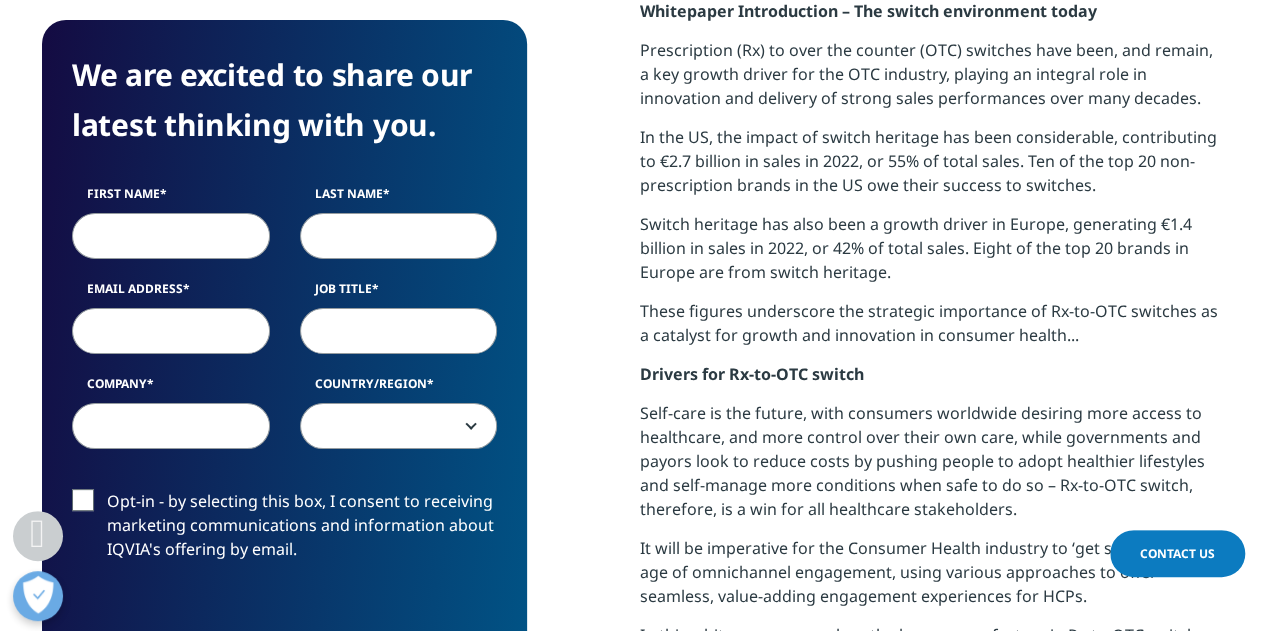 click on "Drivers for Rx-to-OTC switch" at bounding box center (752, 374) 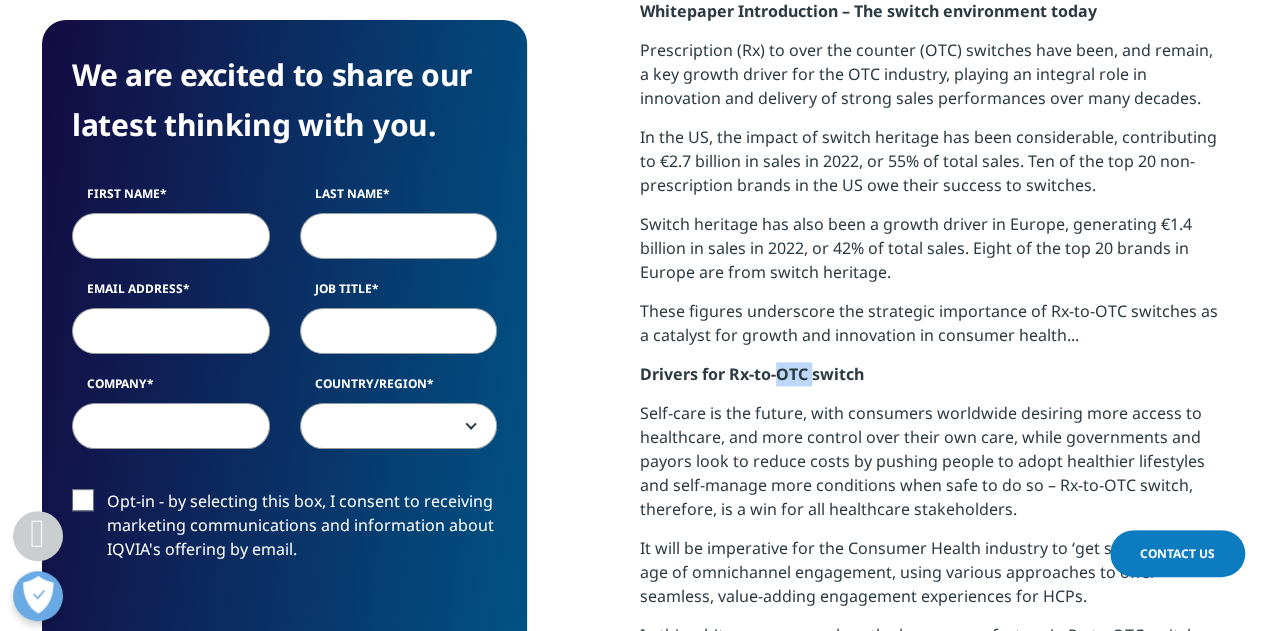 click on "Drivers for Rx-to-OTC switch" at bounding box center [752, 374] 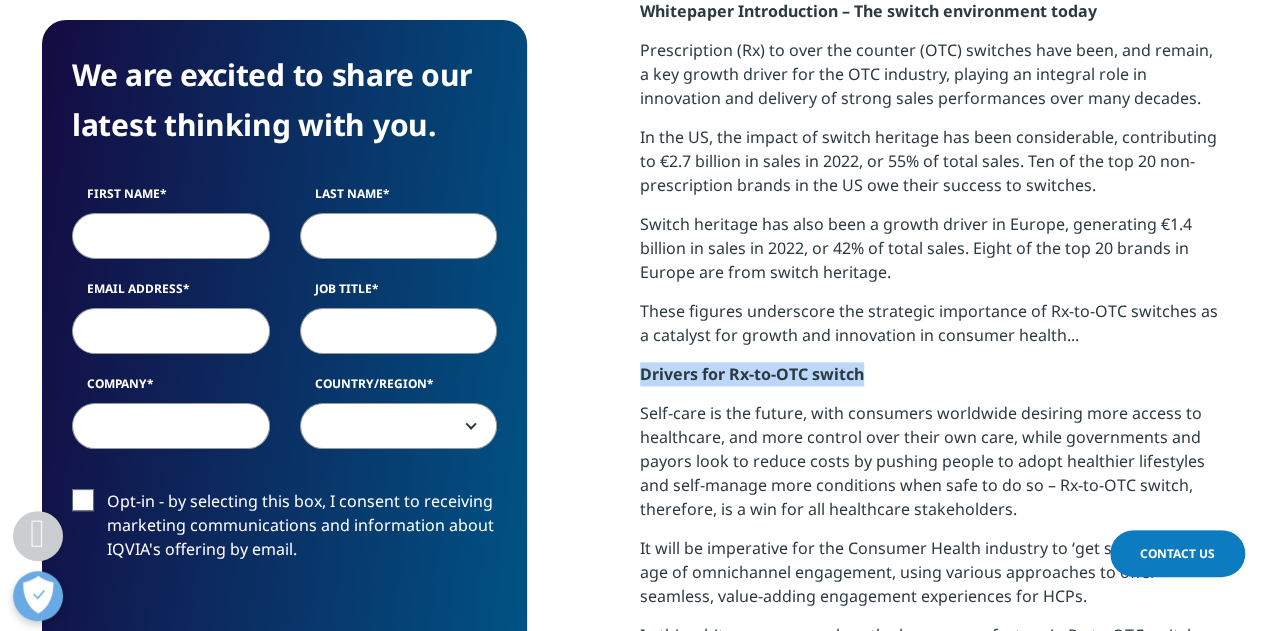 click on "Drivers for Rx-to-OTC switch" at bounding box center [752, 374] 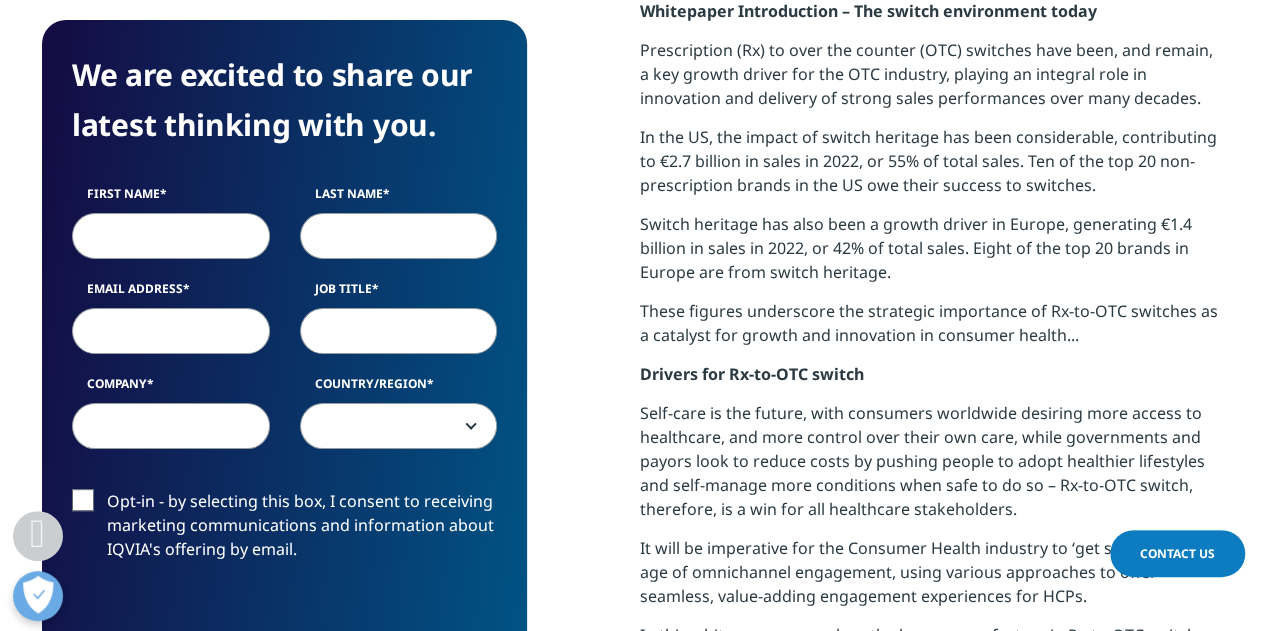 click on "Self-care is the future, with consumers worldwide desiring more access to healthcare, and more control over their own care, while governments and payors look to reduce costs by pushing people to adopt healthier lifestyles and self-manage more conditions when safe to do so – Rx-to-OTC switch, therefore, is a win for all healthcare stakeholders." at bounding box center [922, 461] 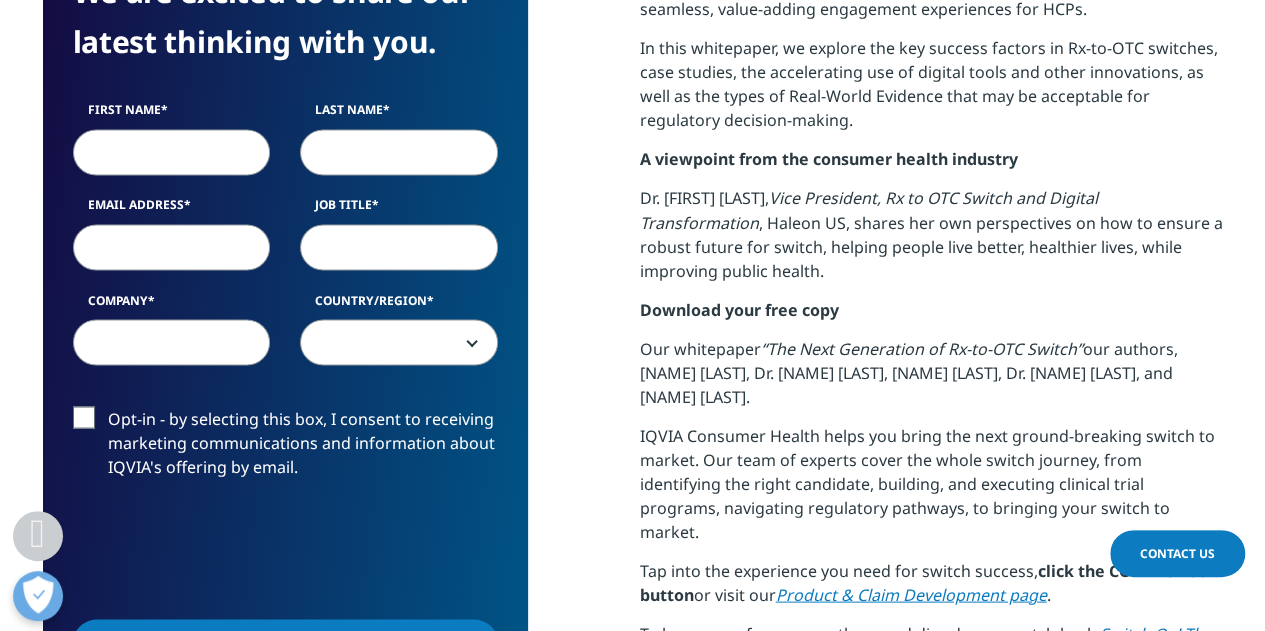 scroll, scrollTop: 1490, scrollLeft: 0, axis: vertical 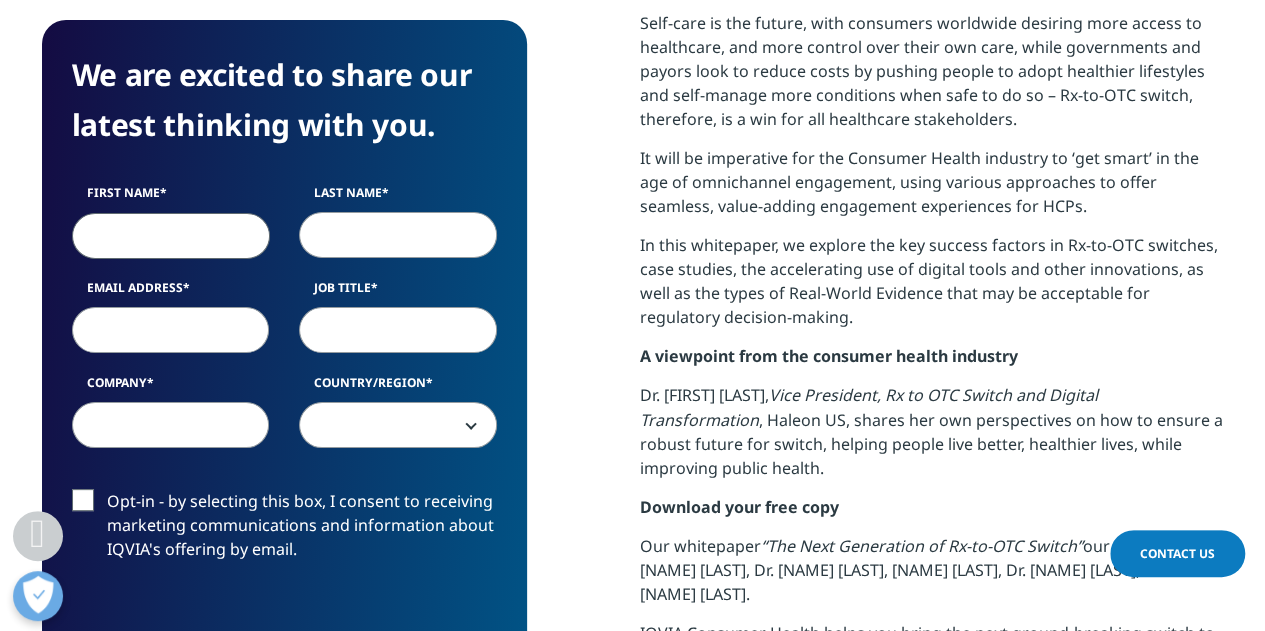 click on "First Name" at bounding box center (171, 236) 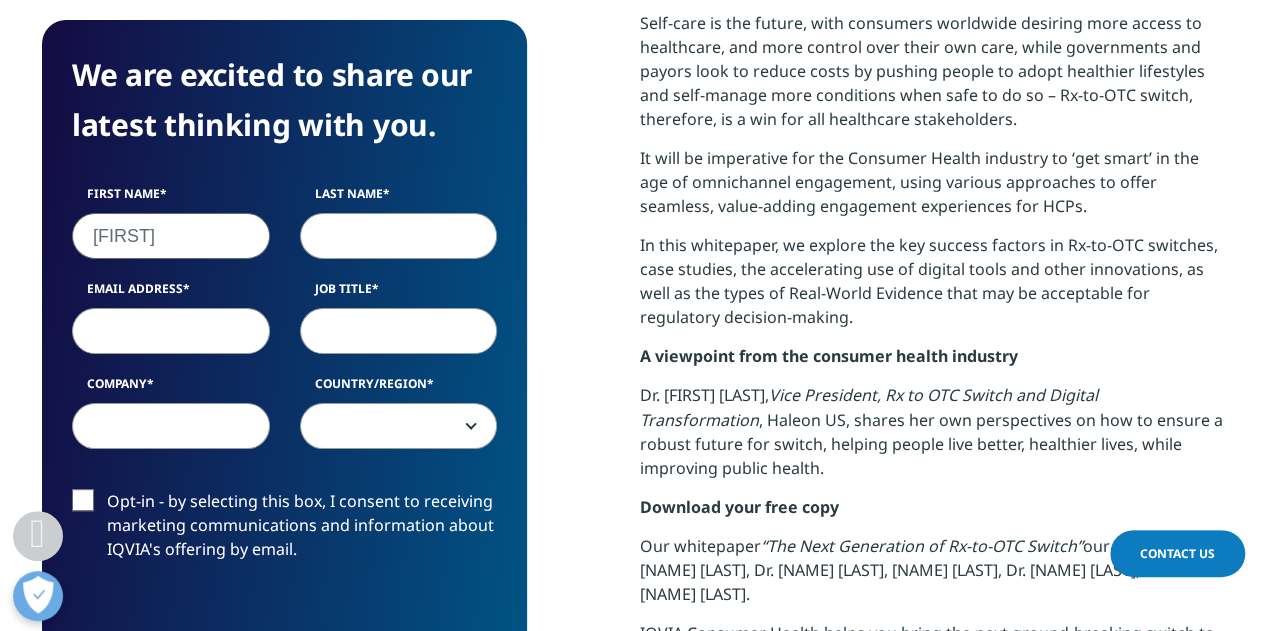 type on "Michele" 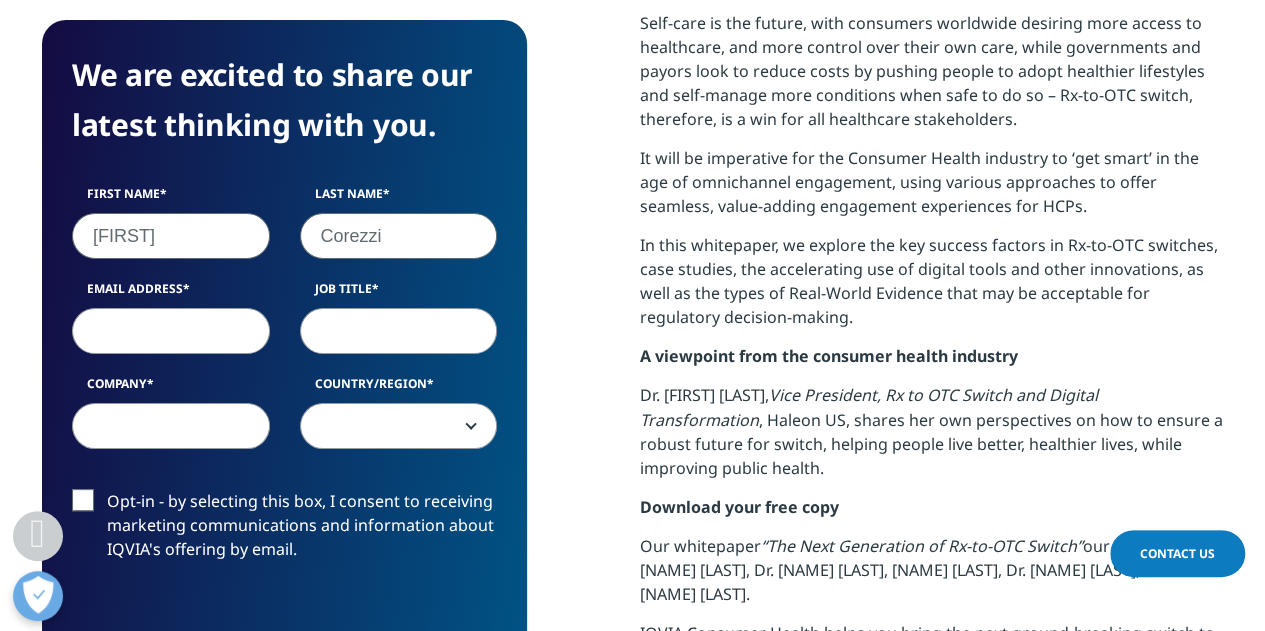 type on "Corezzi" 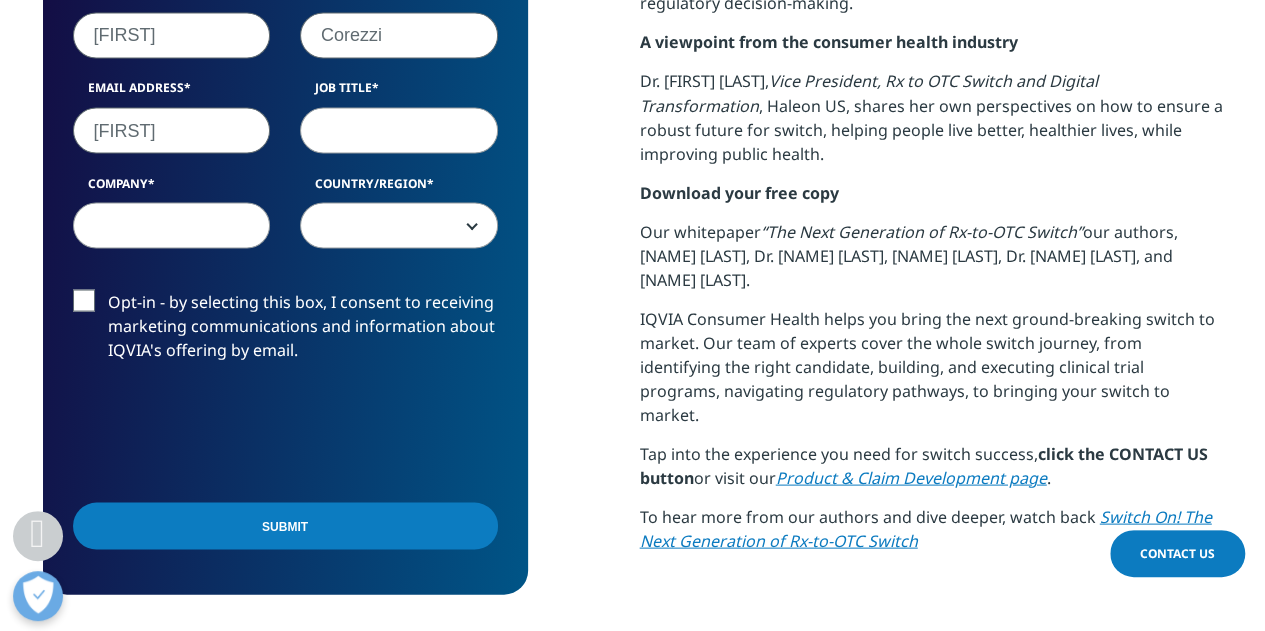 scroll, scrollTop: 1890, scrollLeft: 0, axis: vertical 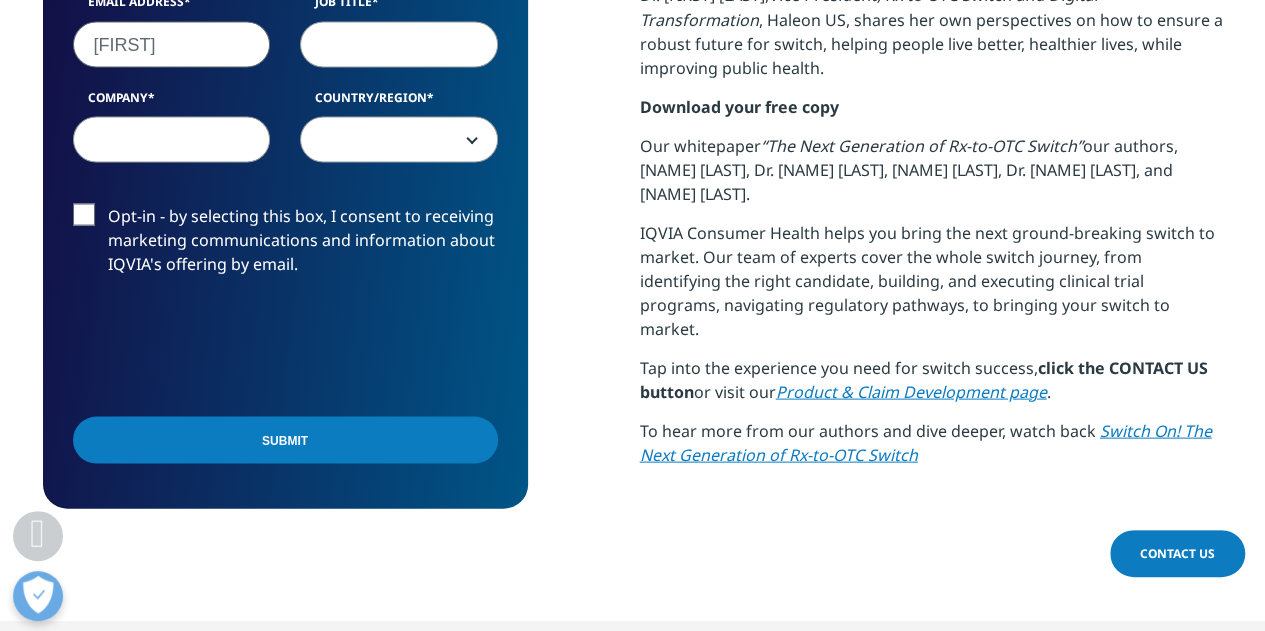 type on "michel" 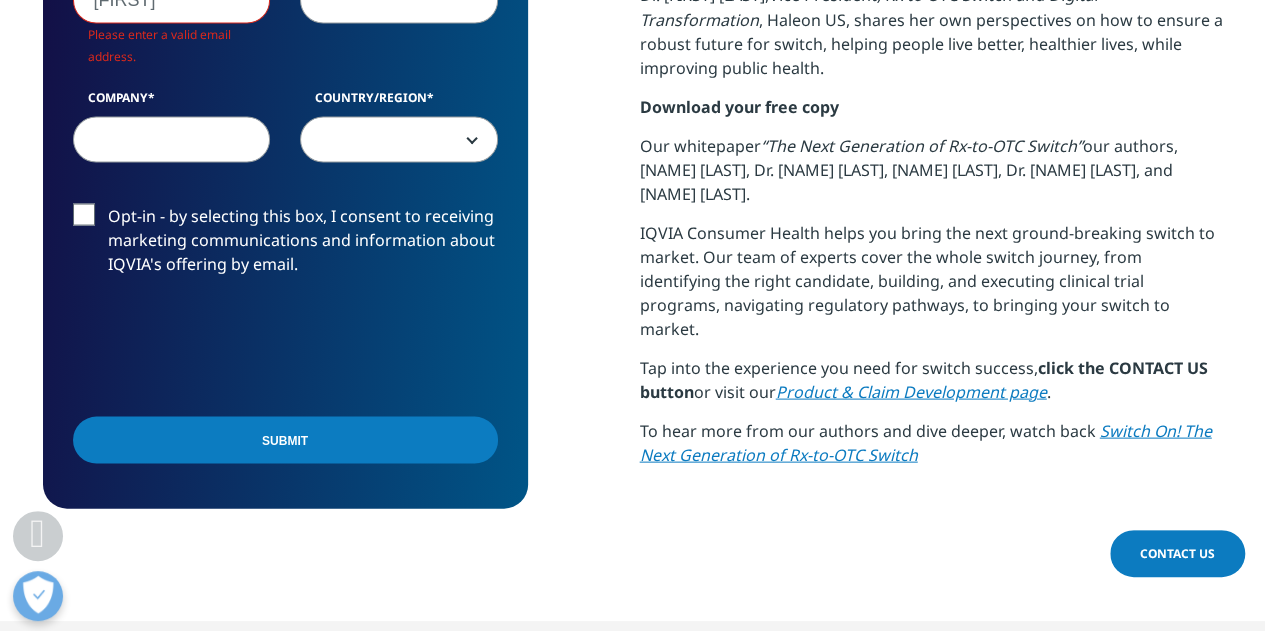 scroll, scrollTop: 10, scrollLeft: 10, axis: both 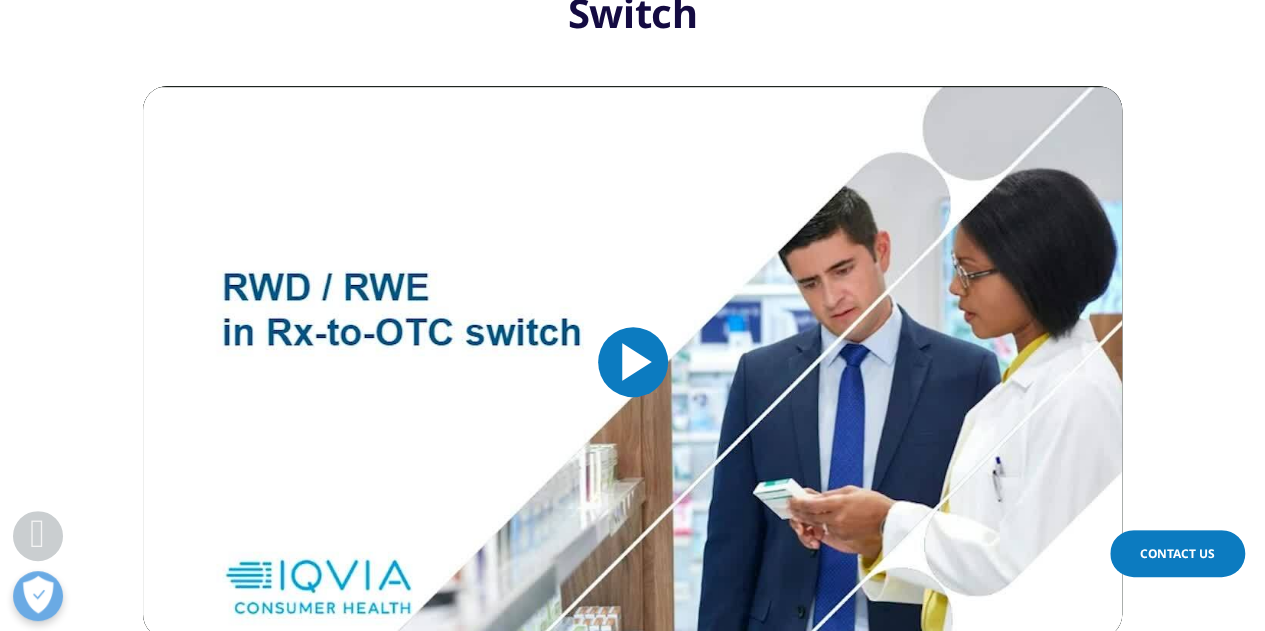 click at bounding box center [633, 362] 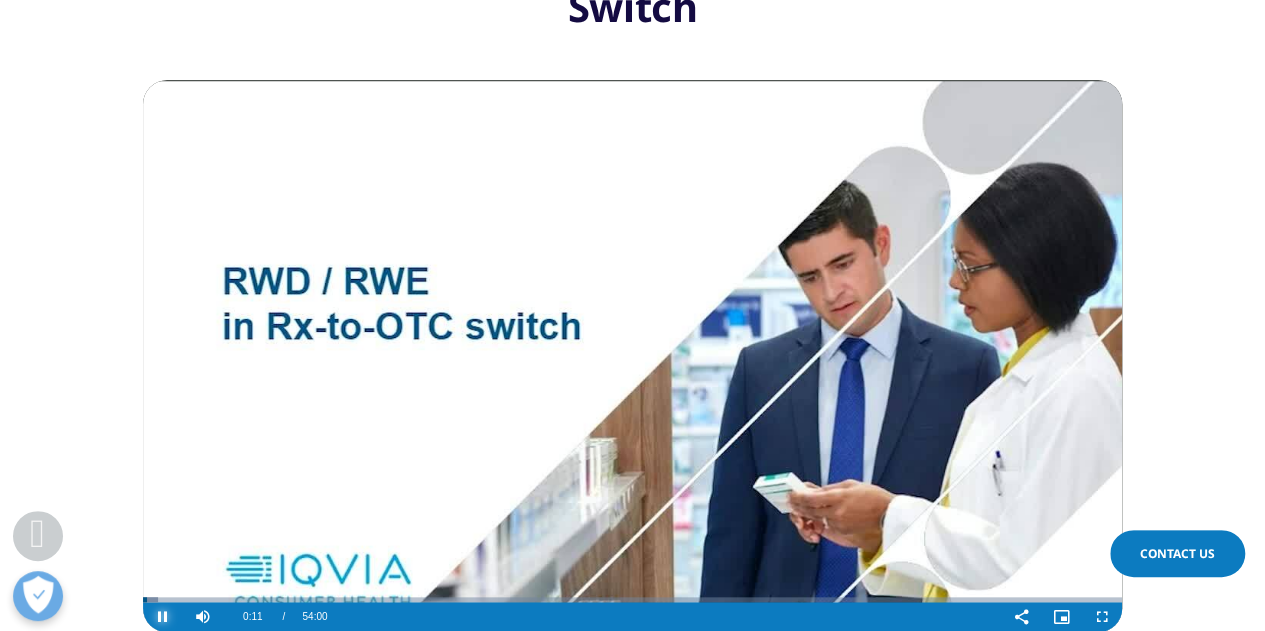 click at bounding box center (163, 617) 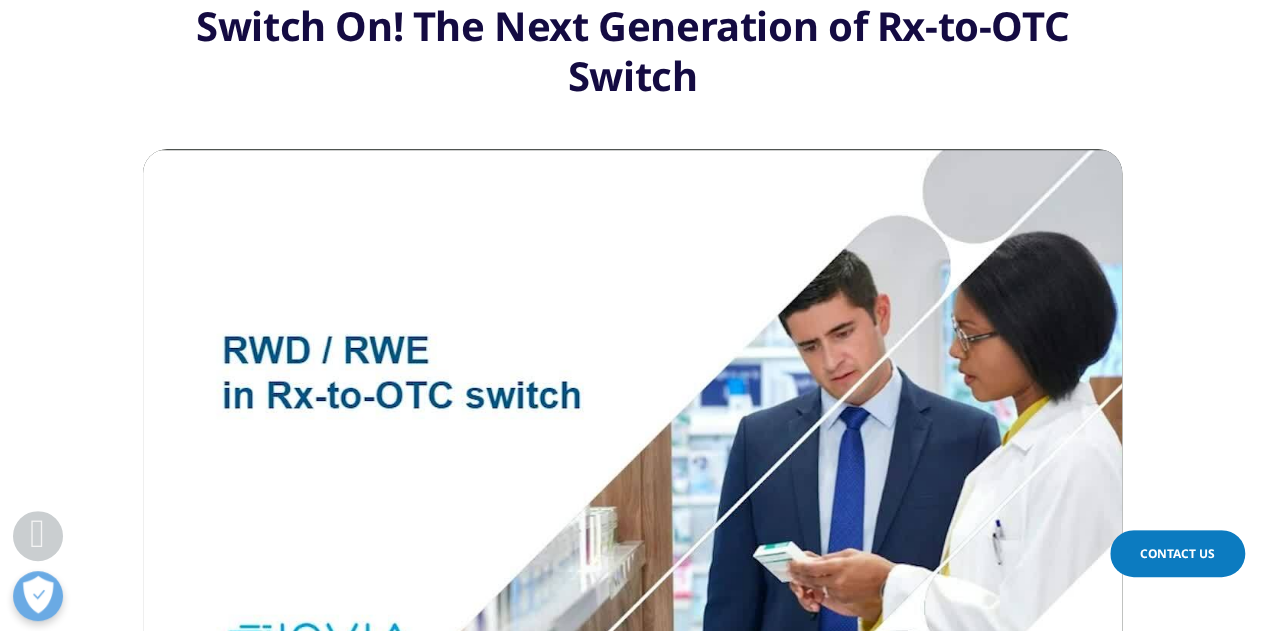 scroll, scrollTop: 606, scrollLeft: 0, axis: vertical 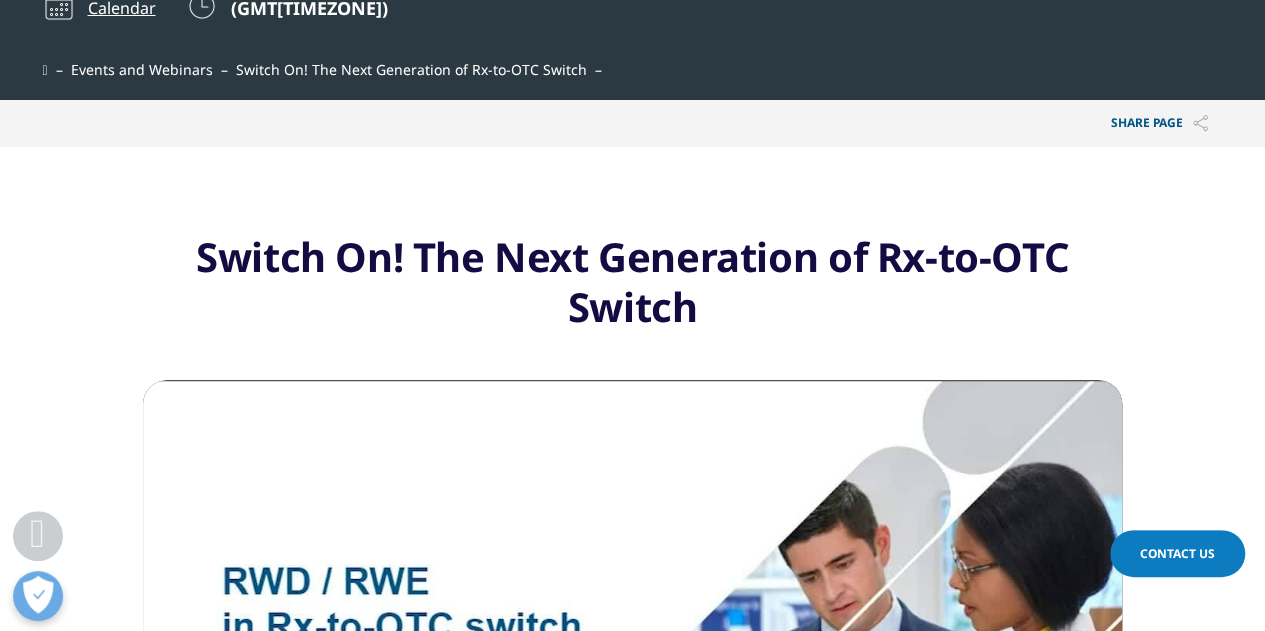 click at bounding box center [632, 656] 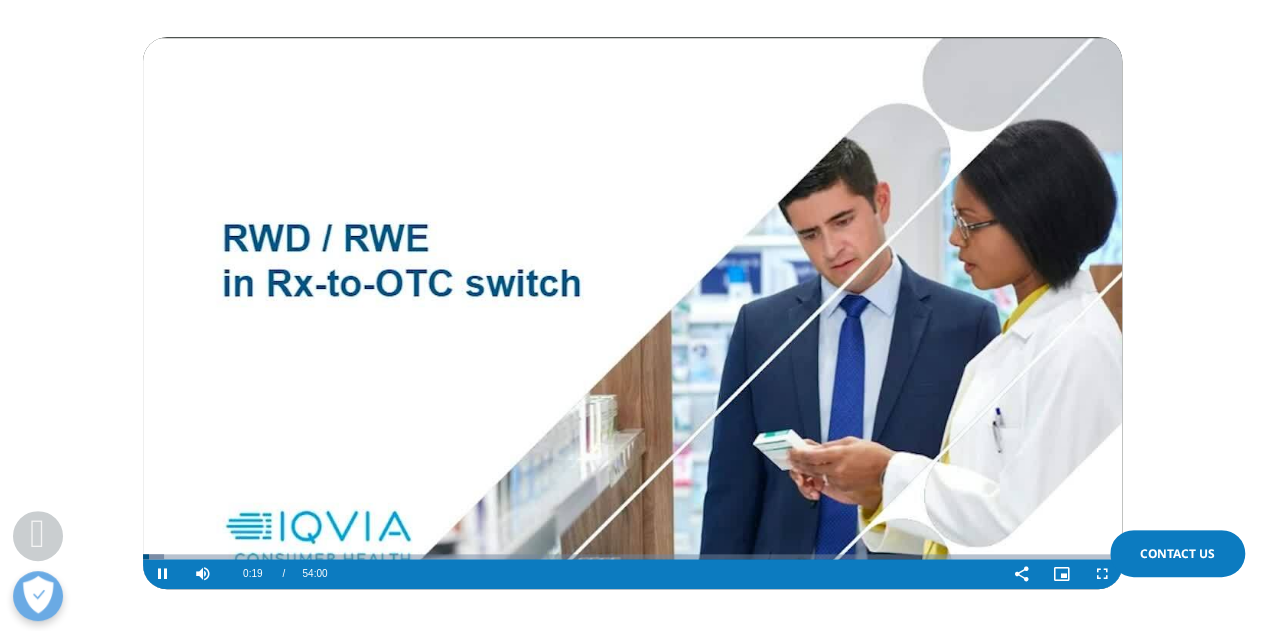 scroll, scrollTop: 706, scrollLeft: 0, axis: vertical 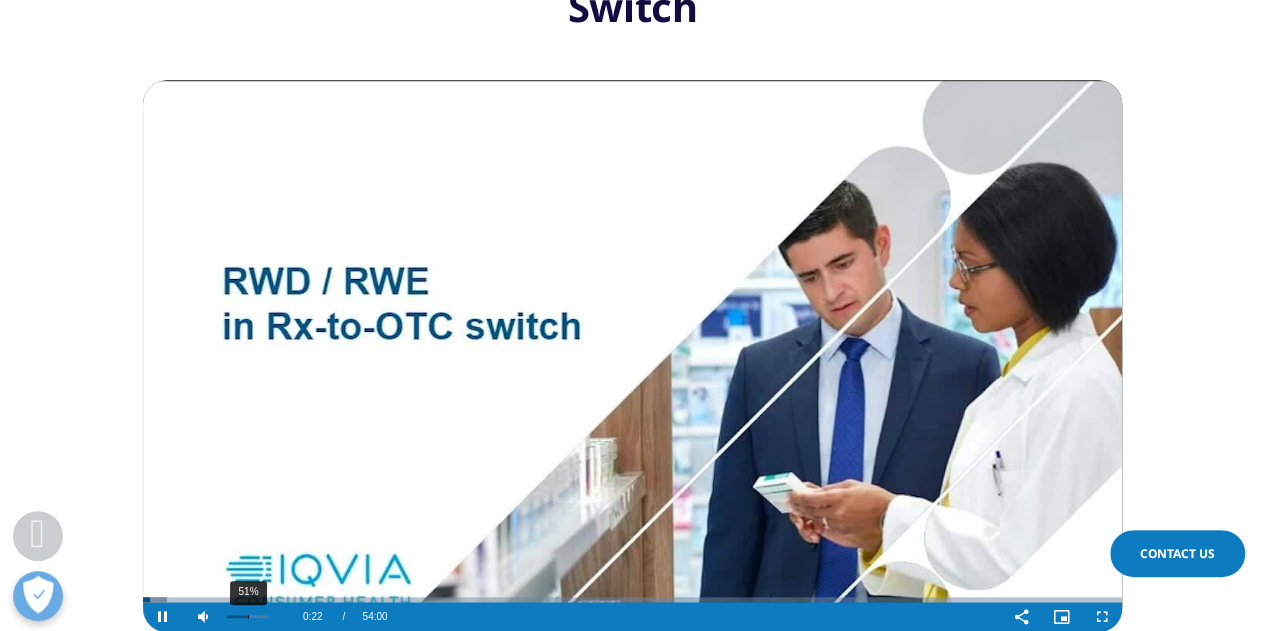 click on "51%" at bounding box center (247, 616) 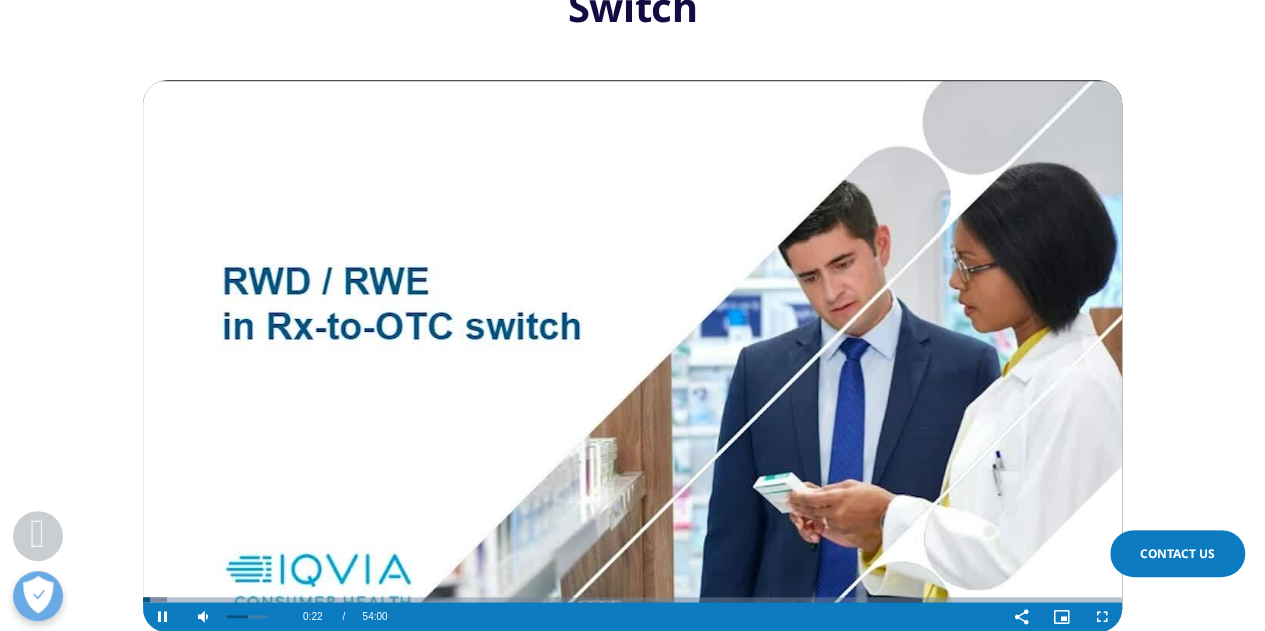 drag, startPoint x: 247, startPoint y: 616, endPoint x: 297, endPoint y: 619, distance: 50.08992 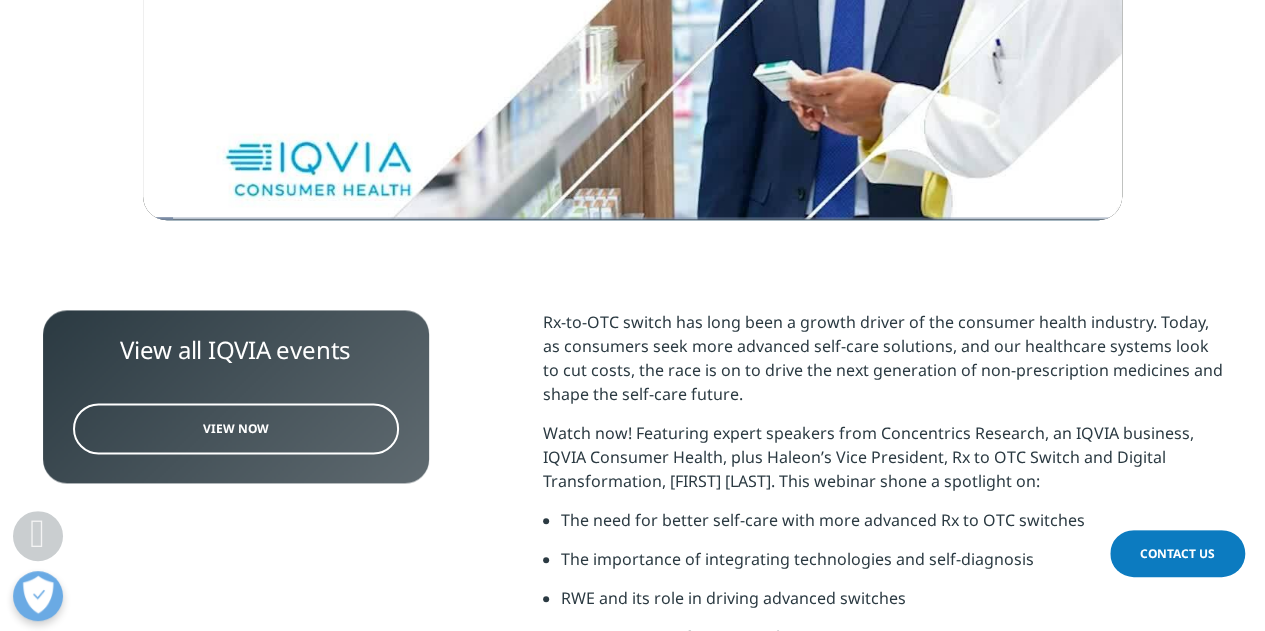 scroll, scrollTop: 1206, scrollLeft: 0, axis: vertical 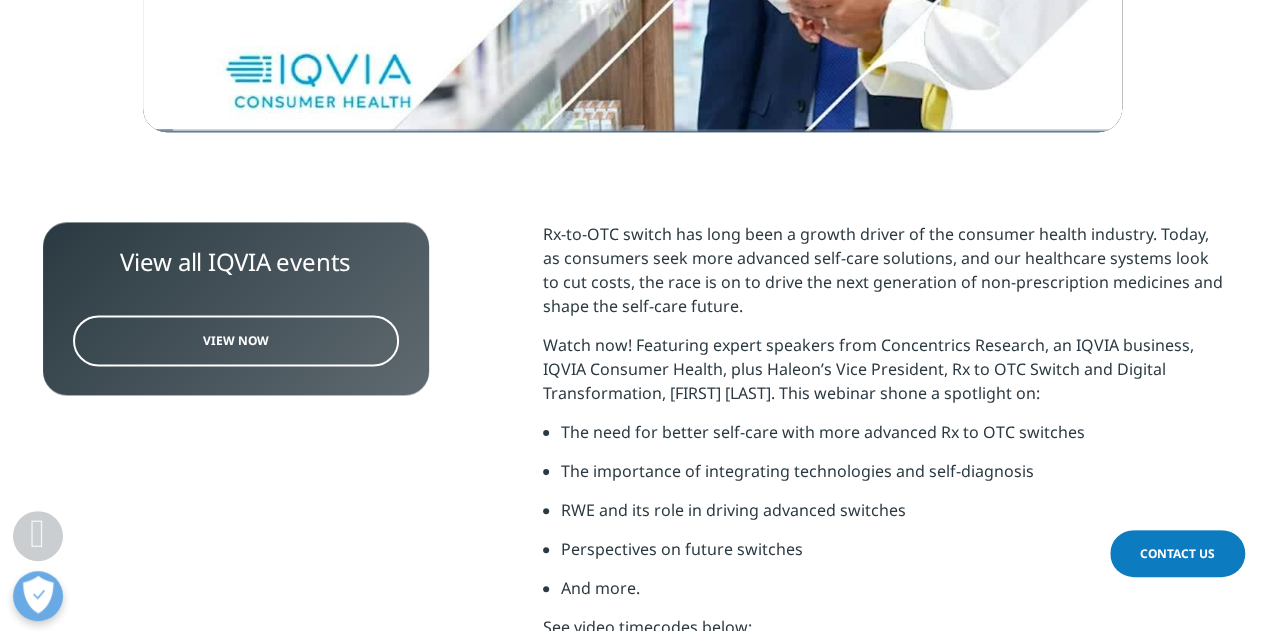 click on "Rx-to-OTC switch has long been a growth driver of the consumer health industry. Today, as consumers seek more advanced self-care solutions, and our healthcare systems look to cut costs, the race is on to drive the next generation of non-prescription medicines and shape the self-care future." at bounding box center (883, 277) 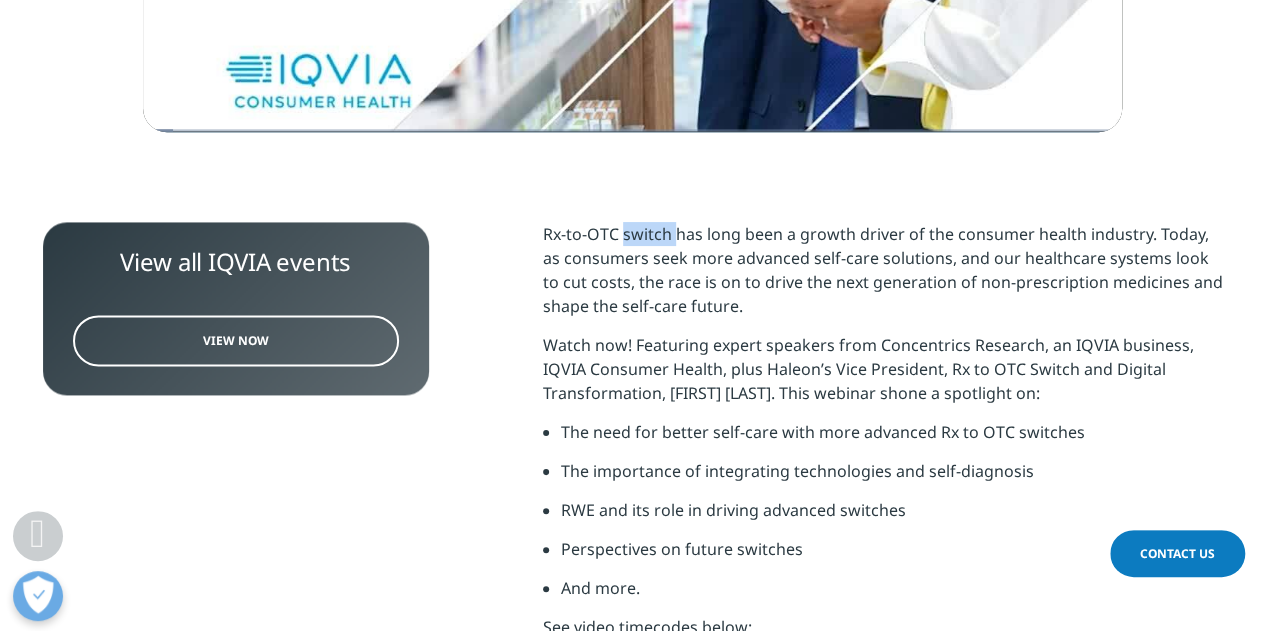 click on "Rx-to-OTC switch has long been a growth driver of the consumer health industry. Today, as consumers seek more advanced self-care solutions, and our healthcare systems look to cut costs, the race is on to drive the next generation of non-prescription medicines and shape the self-care future." at bounding box center (883, 277) 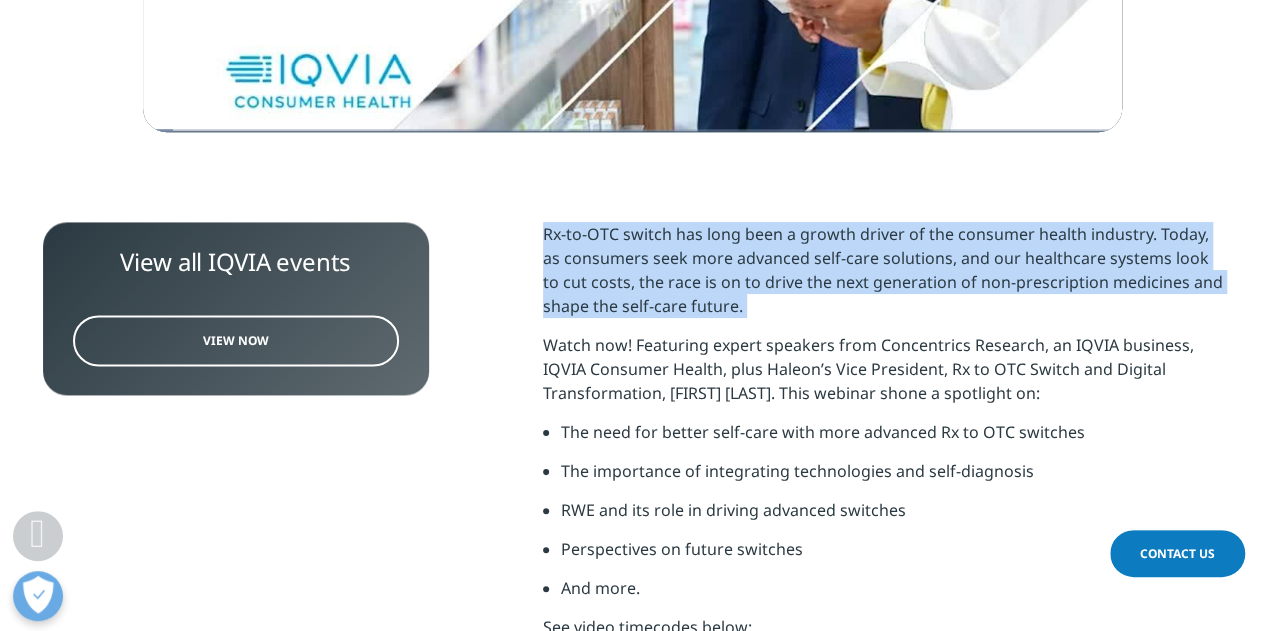 click on "Rx-to-OTC switch has long been a growth driver of the consumer health industry. Today, as consumers seek more advanced self-care solutions, and our healthcare systems look to cut costs, the race is on to drive the next generation of non-prescription medicines and shape the self-care future." at bounding box center [883, 277] 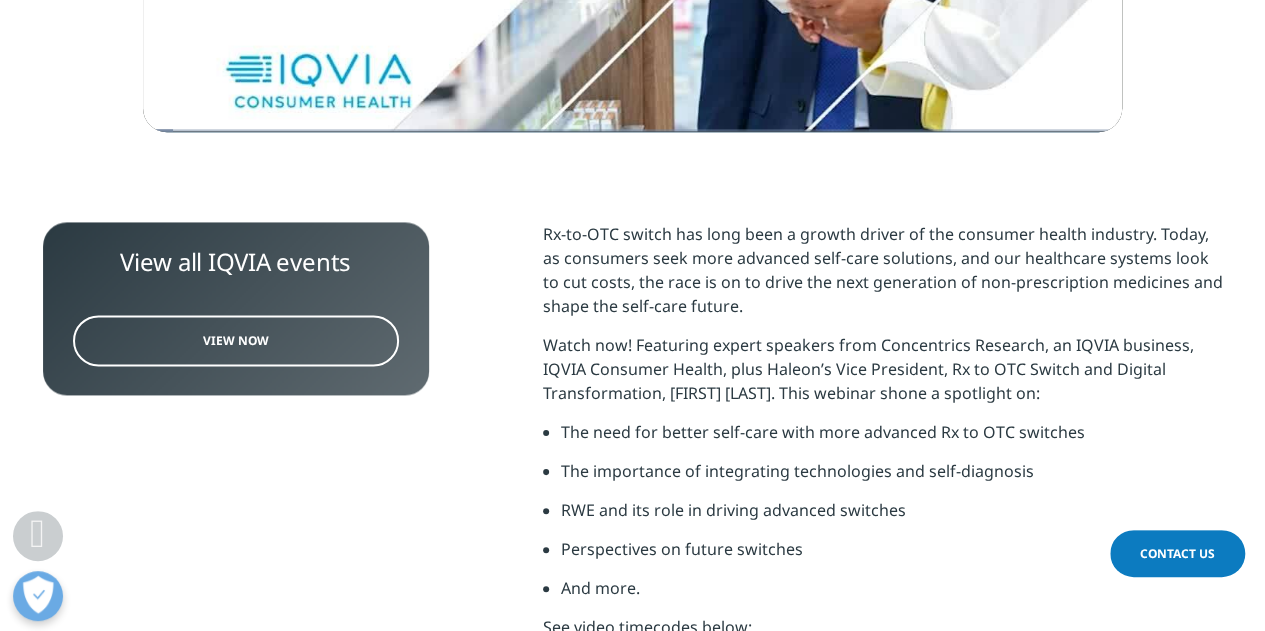 click on "The need for better self-care with more advanced Rx to OTC switches" at bounding box center (892, 439) 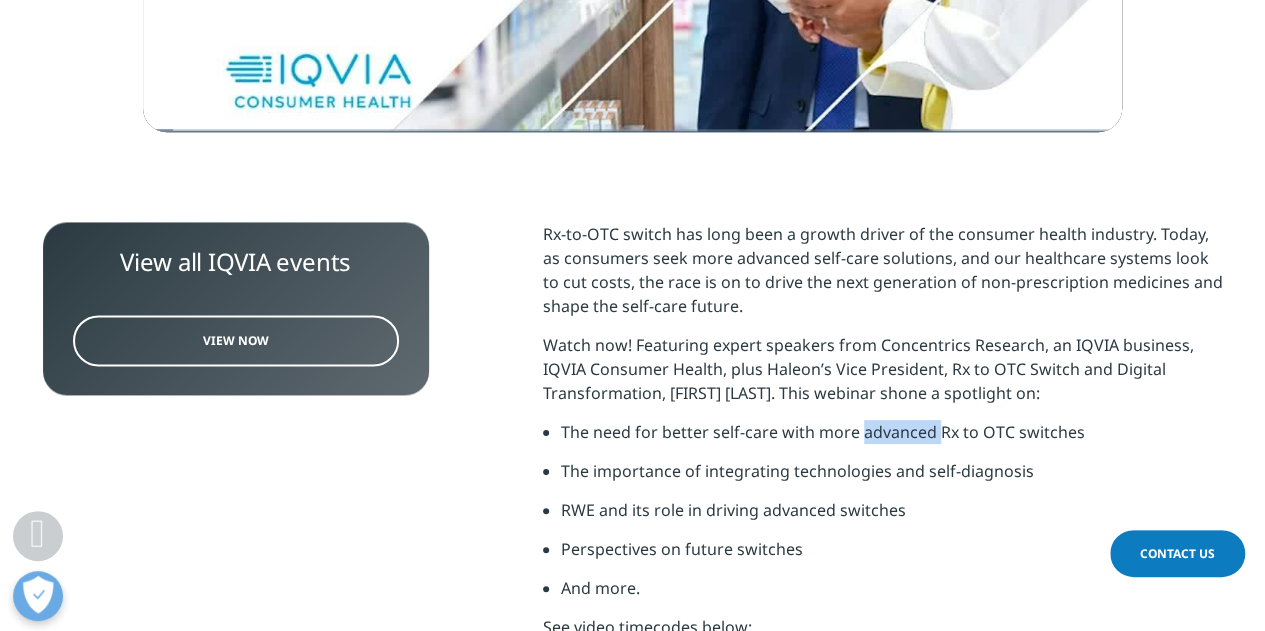 click on "The need for better self-care with more advanced Rx to OTC switches" at bounding box center (892, 439) 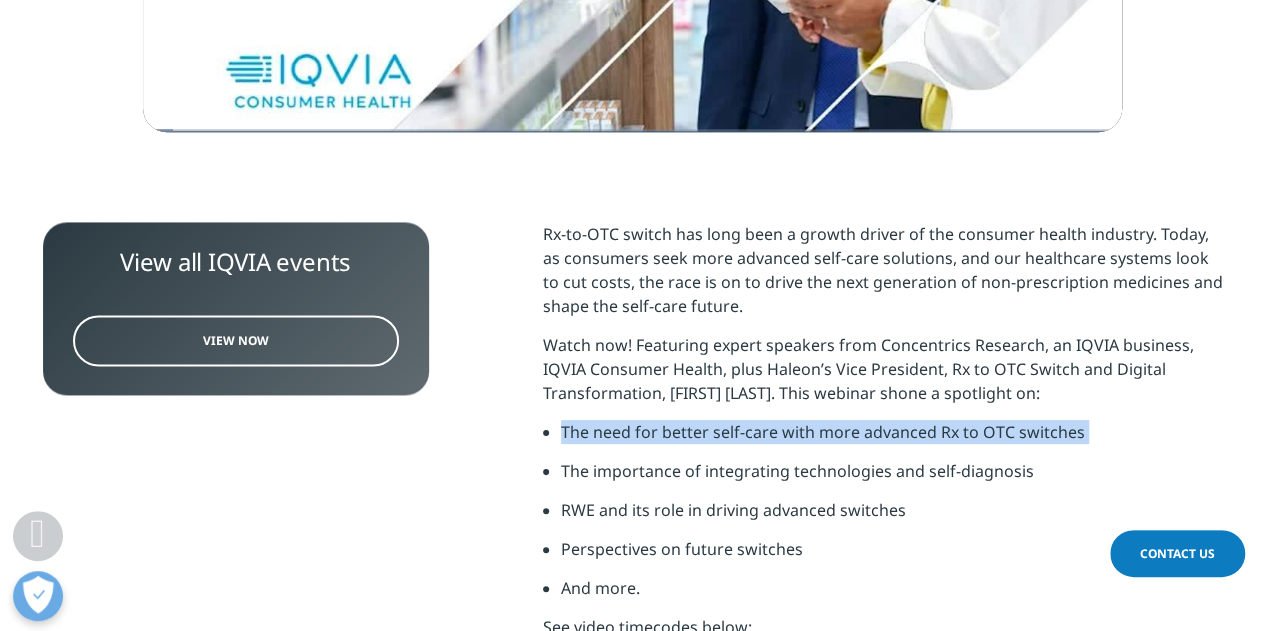 click on "The need for better self-care with more advanced Rx to OTC switches" at bounding box center [892, 439] 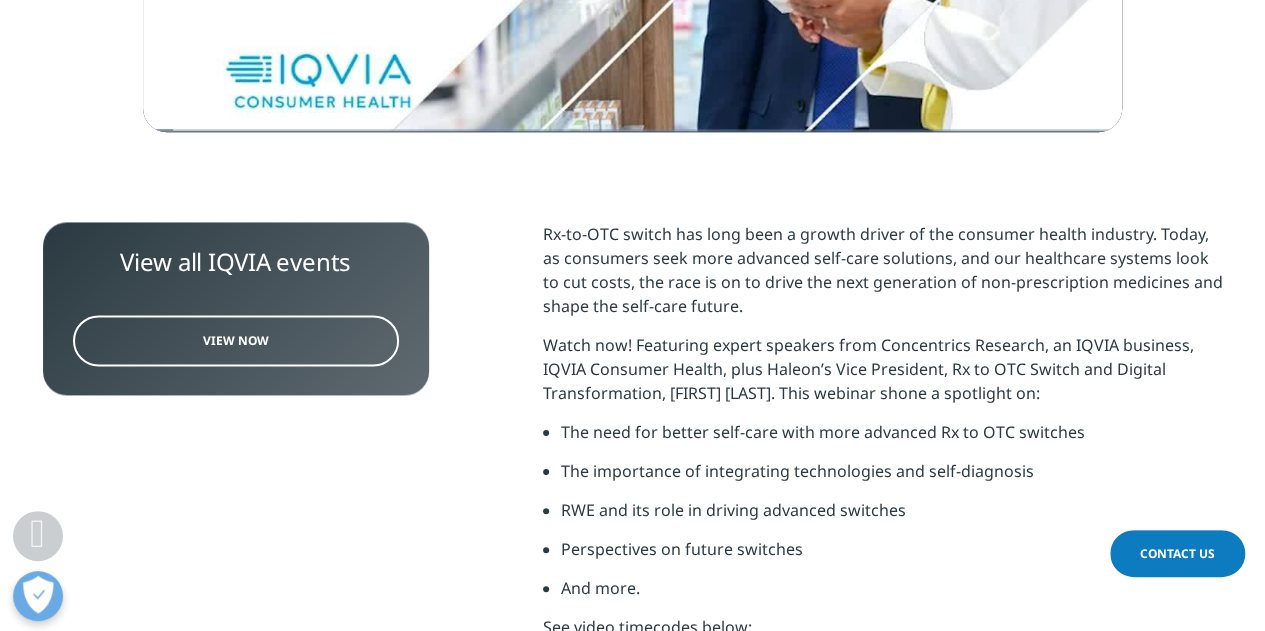 click on "The importance of integrating technologies and self-diagnosis" at bounding box center [892, 478] 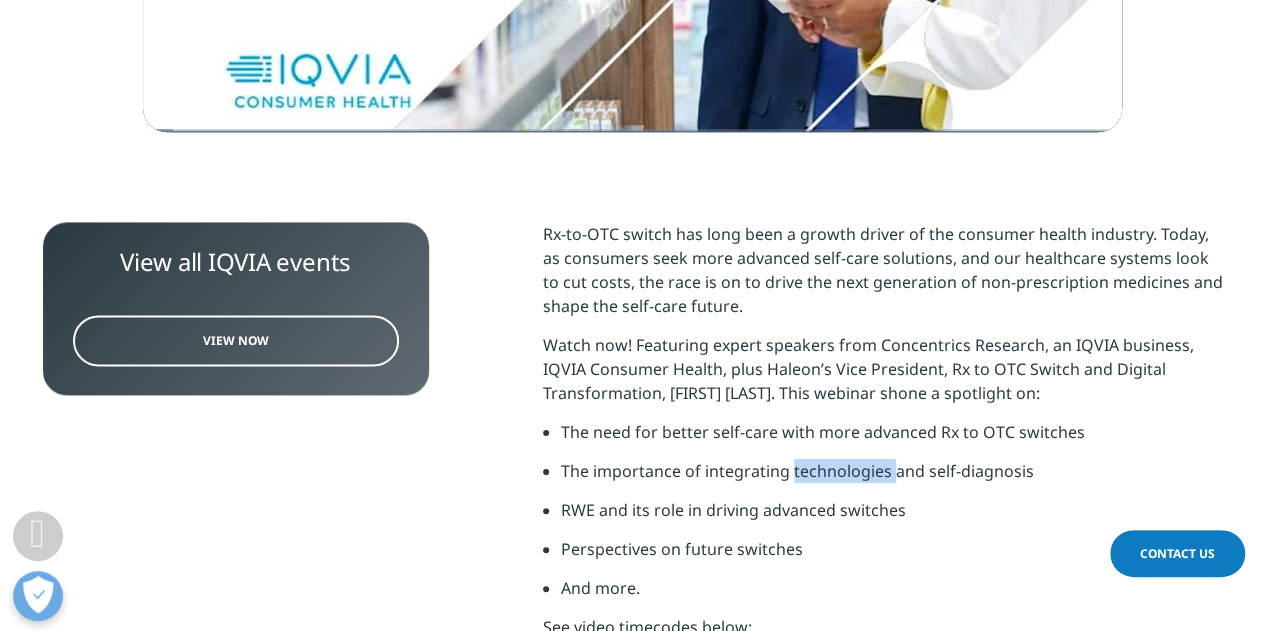 click on "The importance of integrating technologies and self-diagnosis" at bounding box center [892, 478] 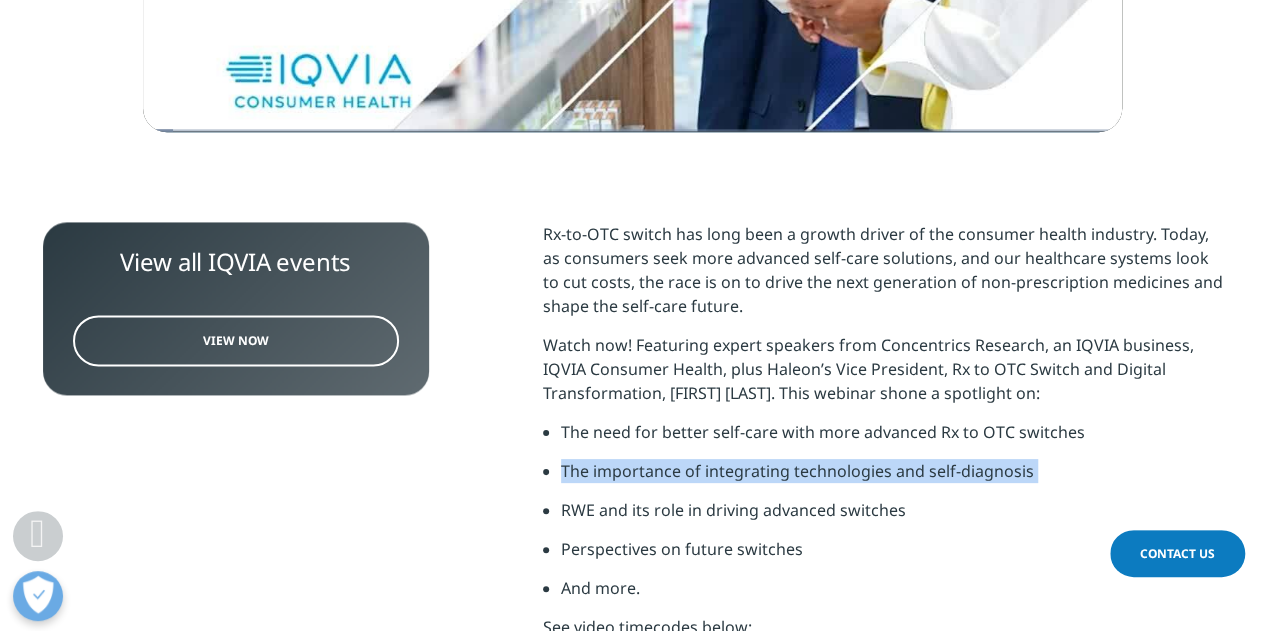 click on "The importance of integrating technologies and self-diagnosis" at bounding box center (892, 478) 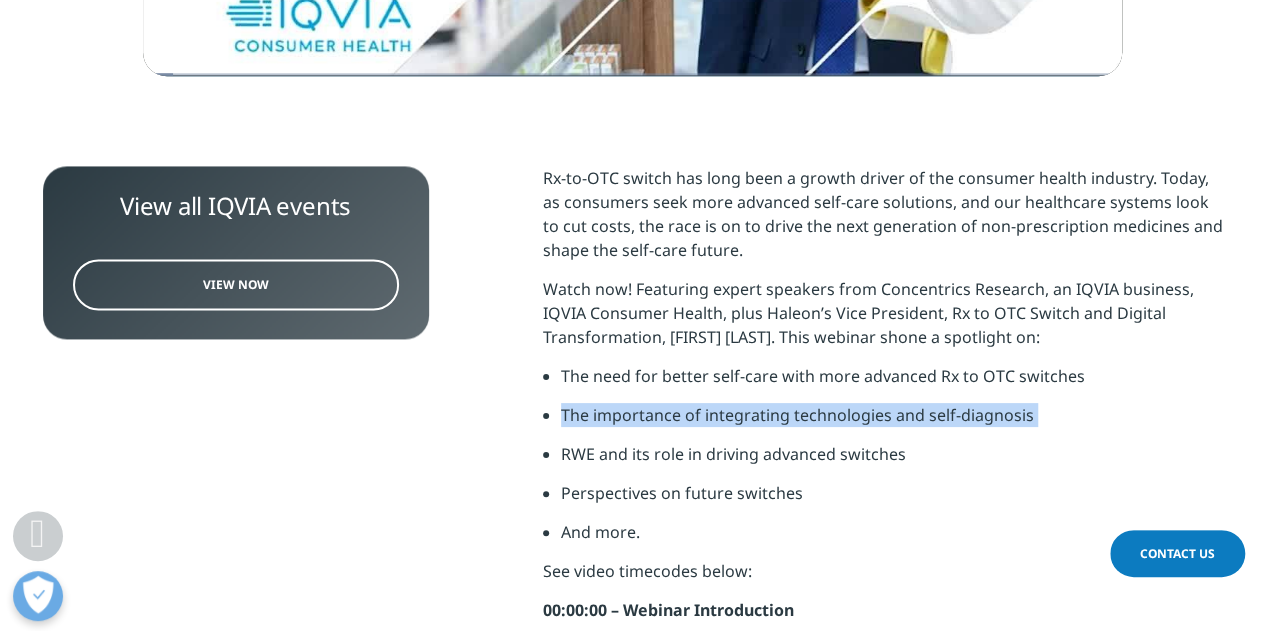 scroll, scrollTop: 1306, scrollLeft: 0, axis: vertical 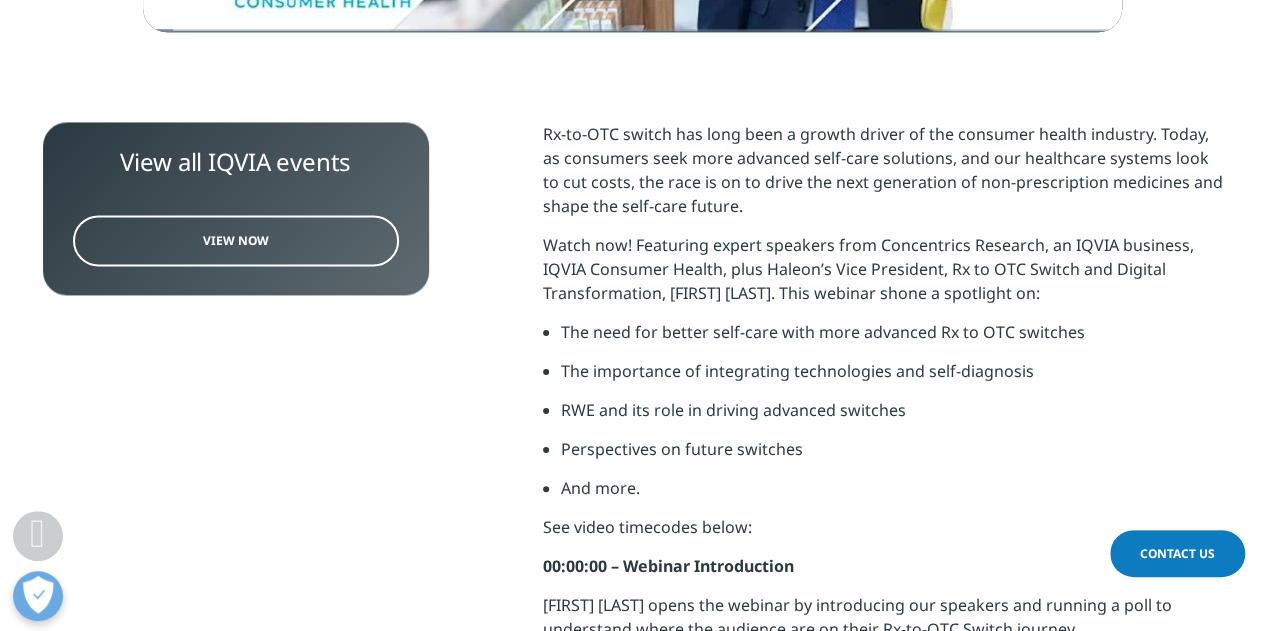 click on "RWE and its role in driving advanced switches" at bounding box center [892, 417] 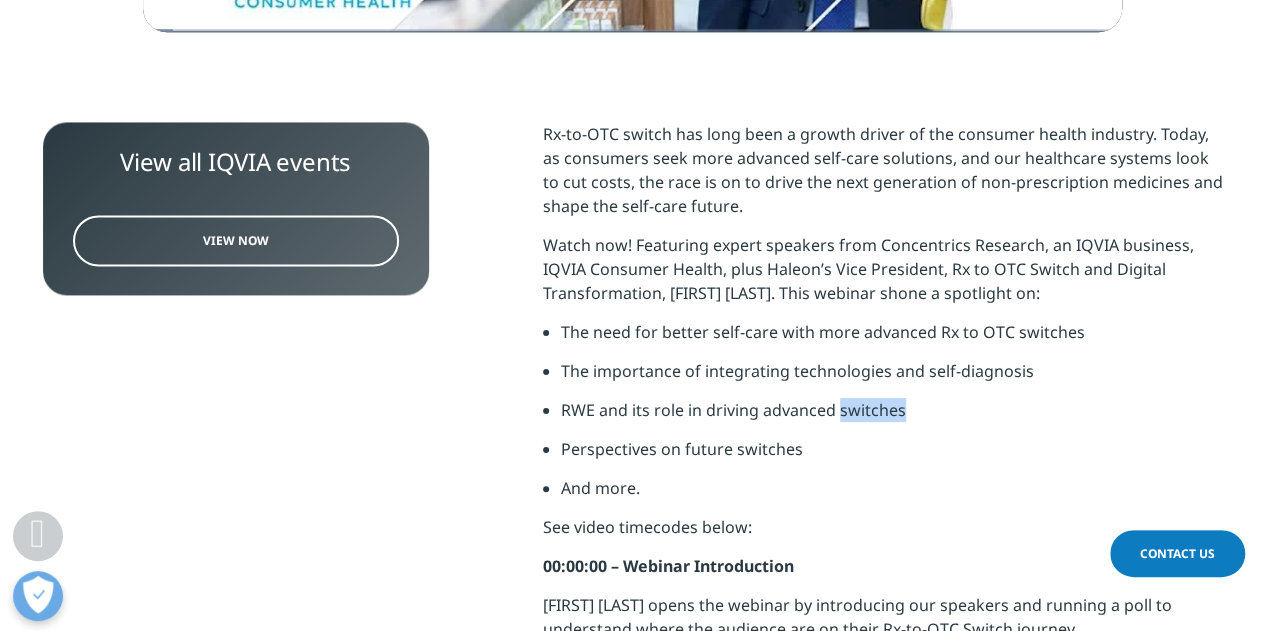 click on "RWE and its role in driving advanced switches" at bounding box center (892, 417) 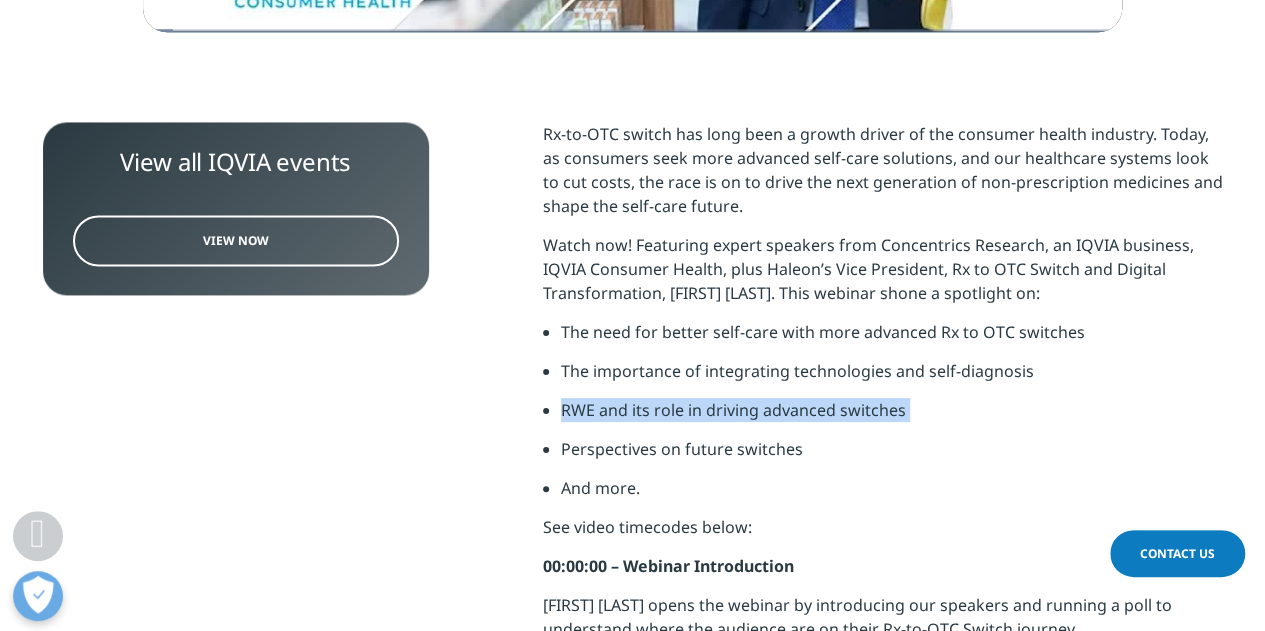 click on "RWE and its role in driving advanced switches" at bounding box center [892, 417] 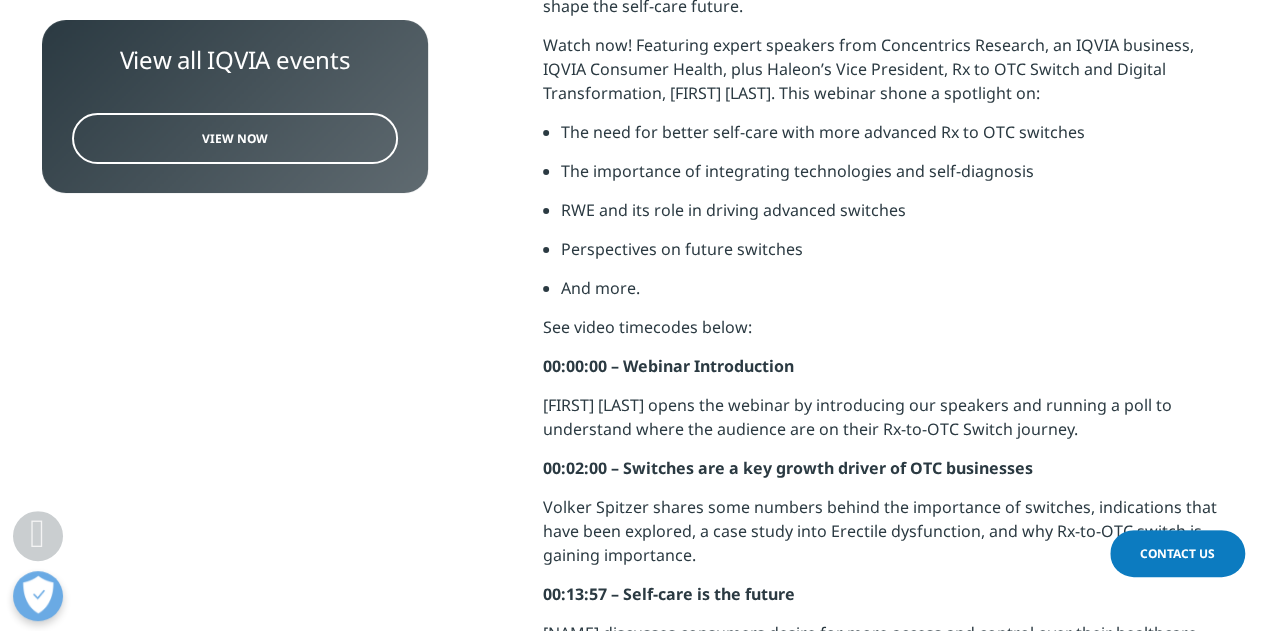 click on "Perspectives on future switches" at bounding box center [892, 256] 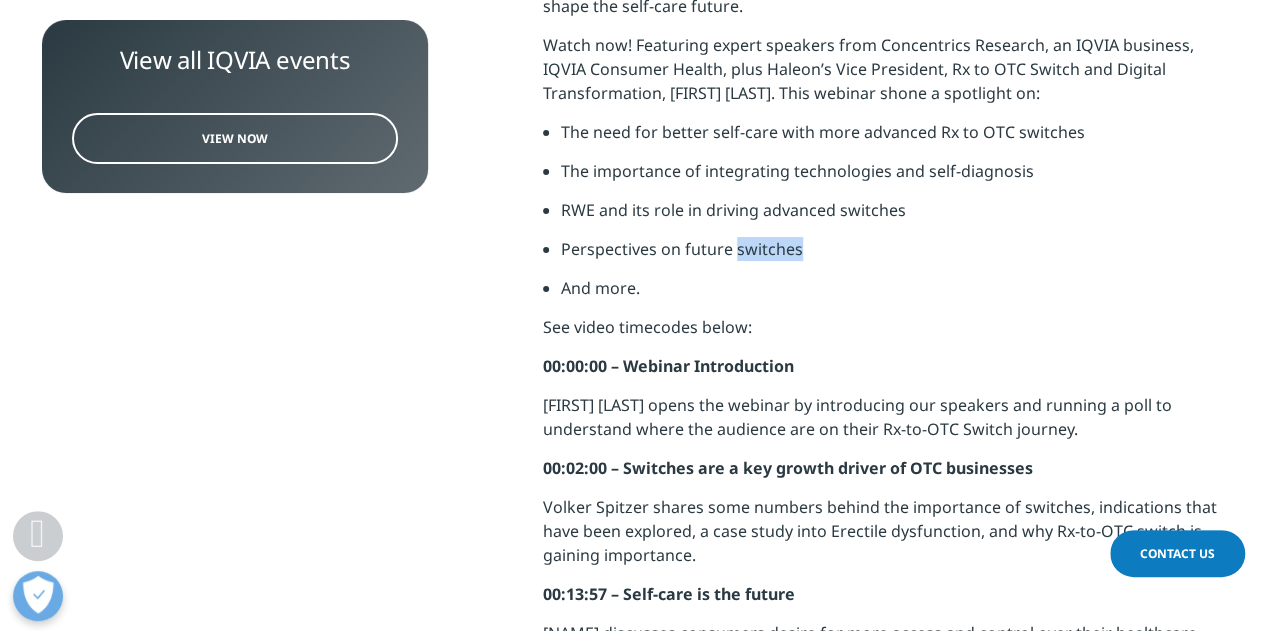 click on "Perspectives on future switches" at bounding box center (892, 256) 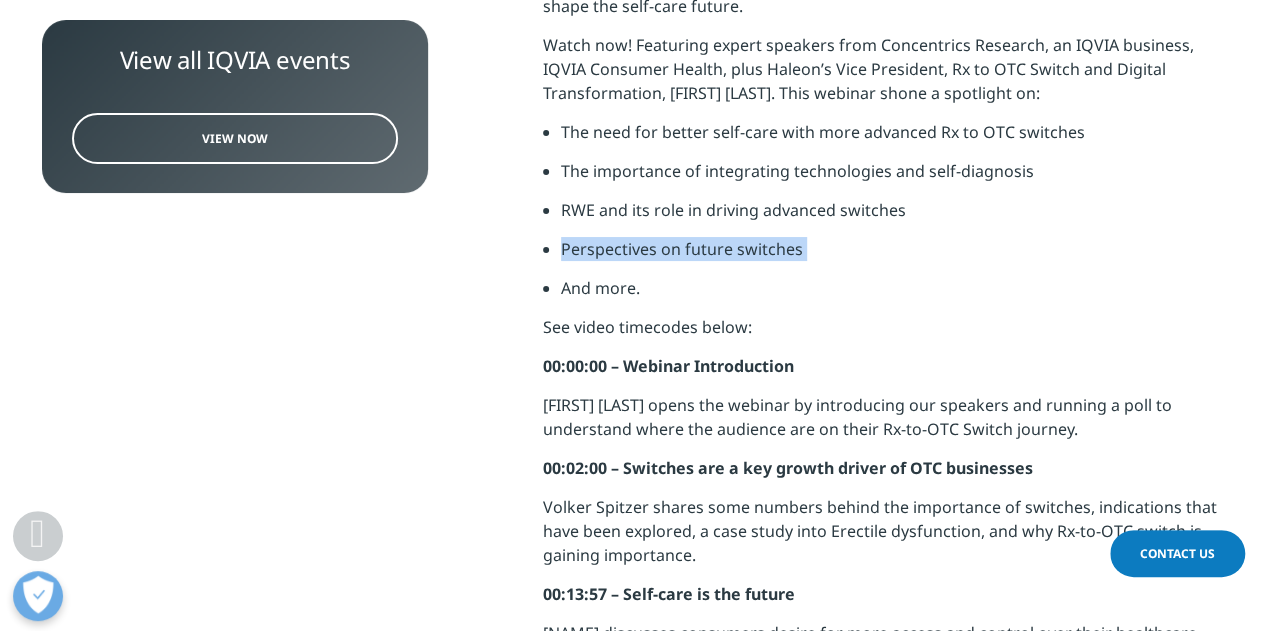 click on "Perspectives on future switches" at bounding box center [892, 256] 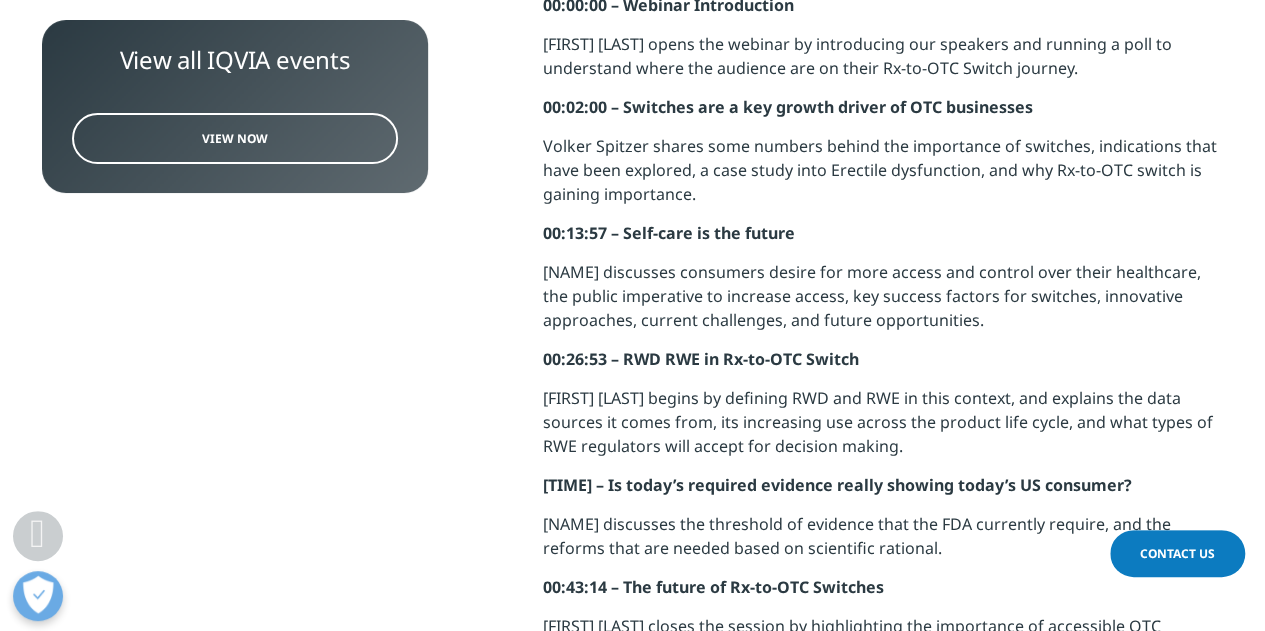 scroll, scrollTop: 2306, scrollLeft: 0, axis: vertical 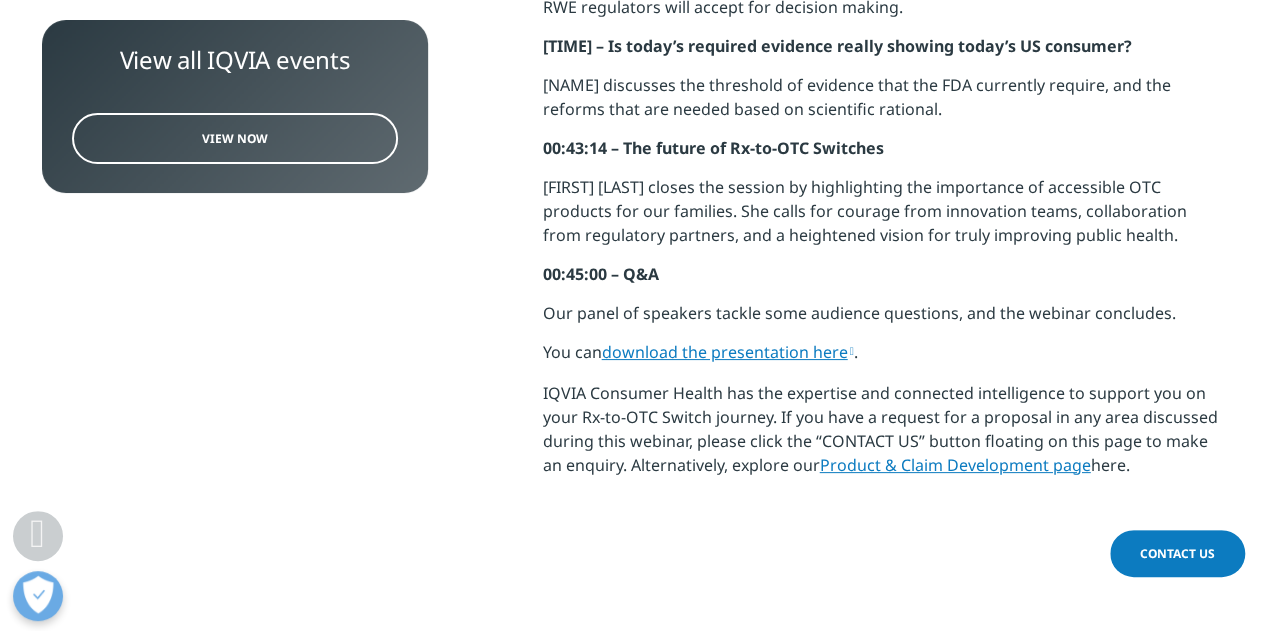 click on "[FIRST] [LAST] closes the session by highlighting the importance of accessible OTC products for our families. She calls for courage from innovation teams, collaboration from regulatory partners, and a heightened vision for truly improving public health." at bounding box center [883, 218] 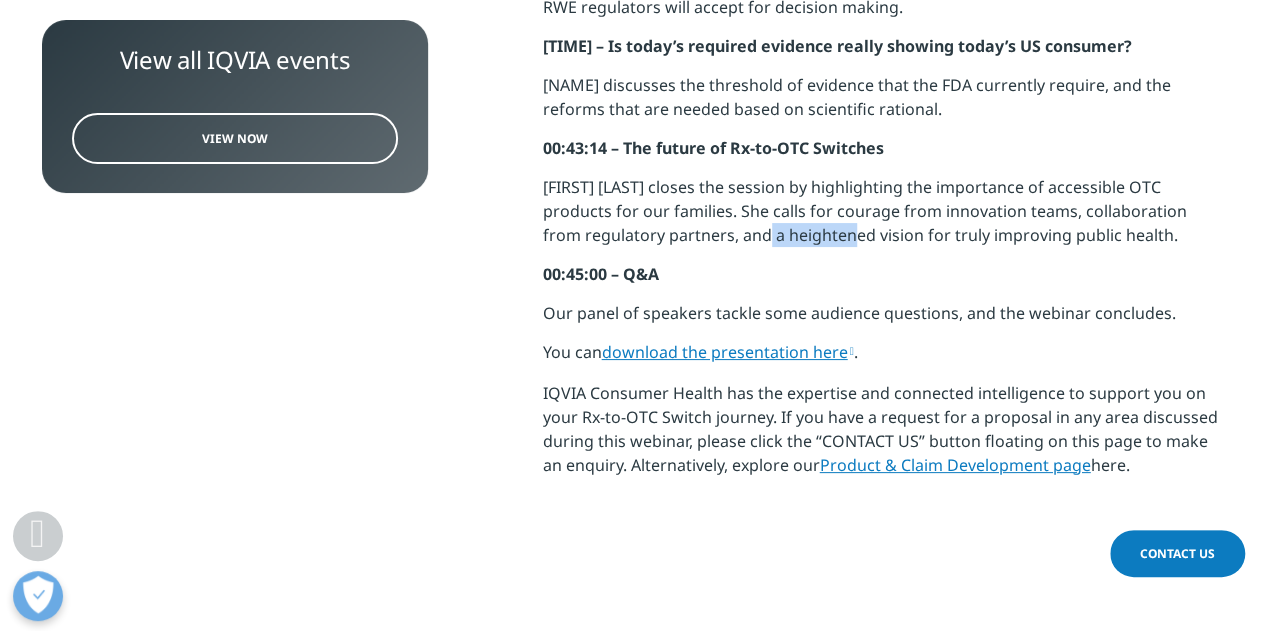 click on "[FIRST] [LAST] closes the session by highlighting the importance of accessible OTC products for our families. She calls for courage from innovation teams, collaboration from regulatory partners, and a heightened vision for truly improving public health." at bounding box center (883, 218) 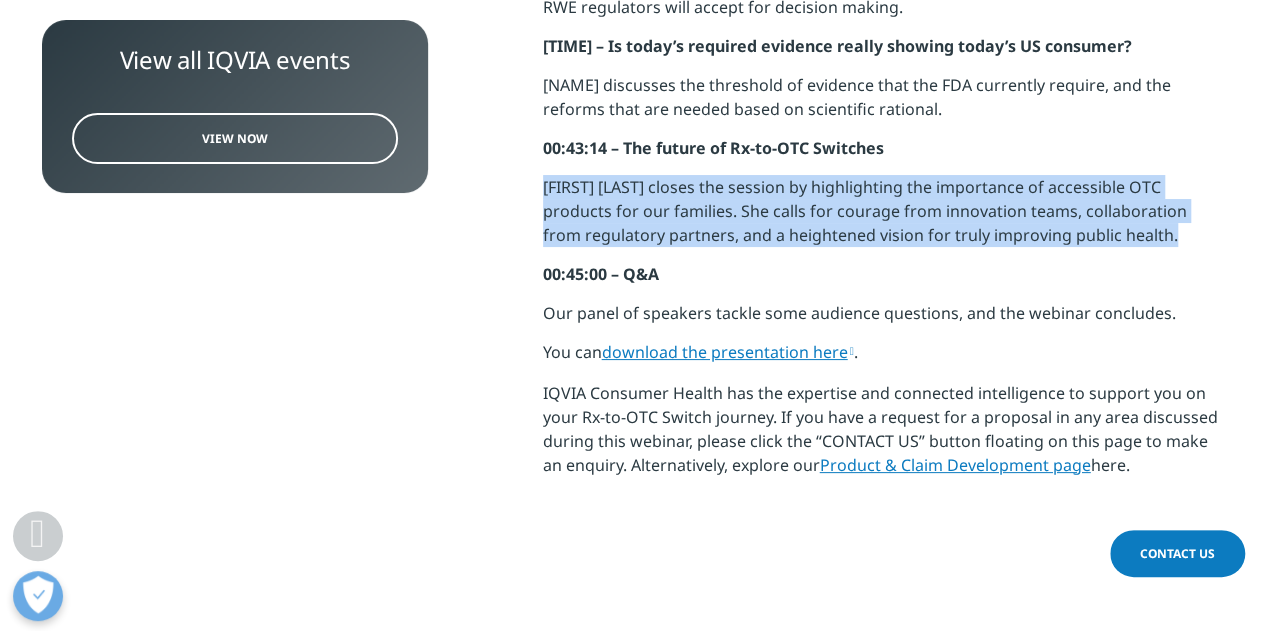 click on "[FIRST] [LAST] closes the session by highlighting the importance of accessible OTC products for our families. She calls for courage from innovation teams, collaboration from regulatory partners, and a heightened vision for truly improving public health." at bounding box center [883, 218] 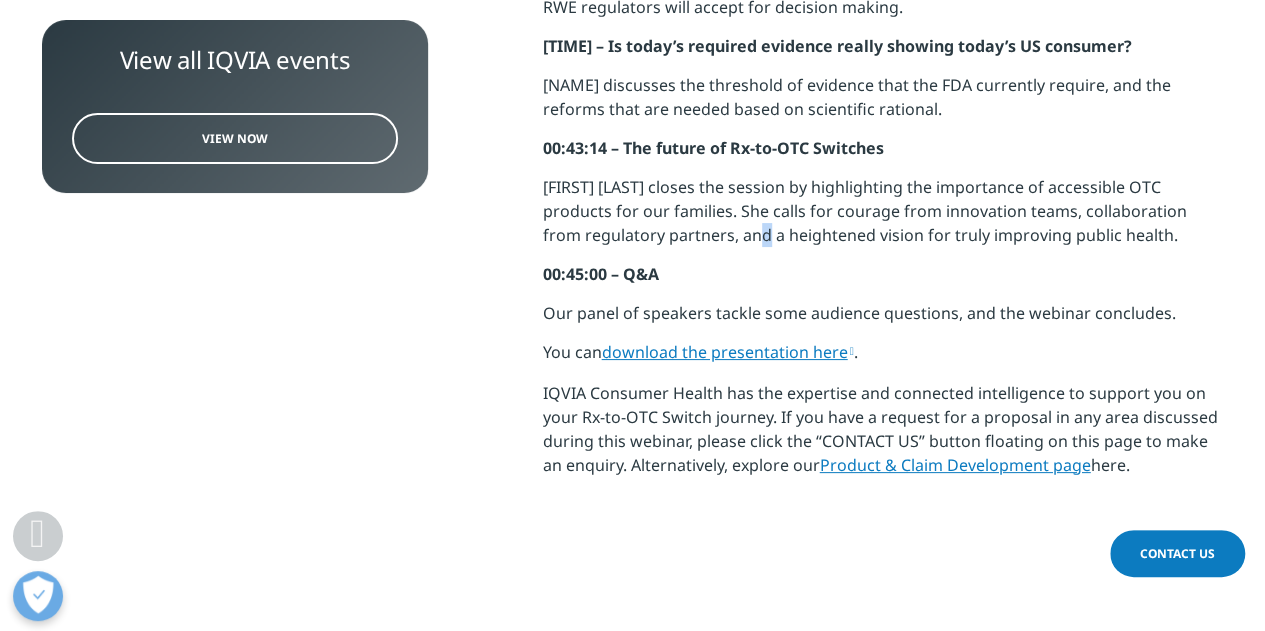 click on "[FIRST] [LAST] closes the session by highlighting the importance of accessible OTC products for our families. She calls for courage from innovation teams, collaboration from regulatory partners, and a heightened vision for truly improving public health." at bounding box center [883, 218] 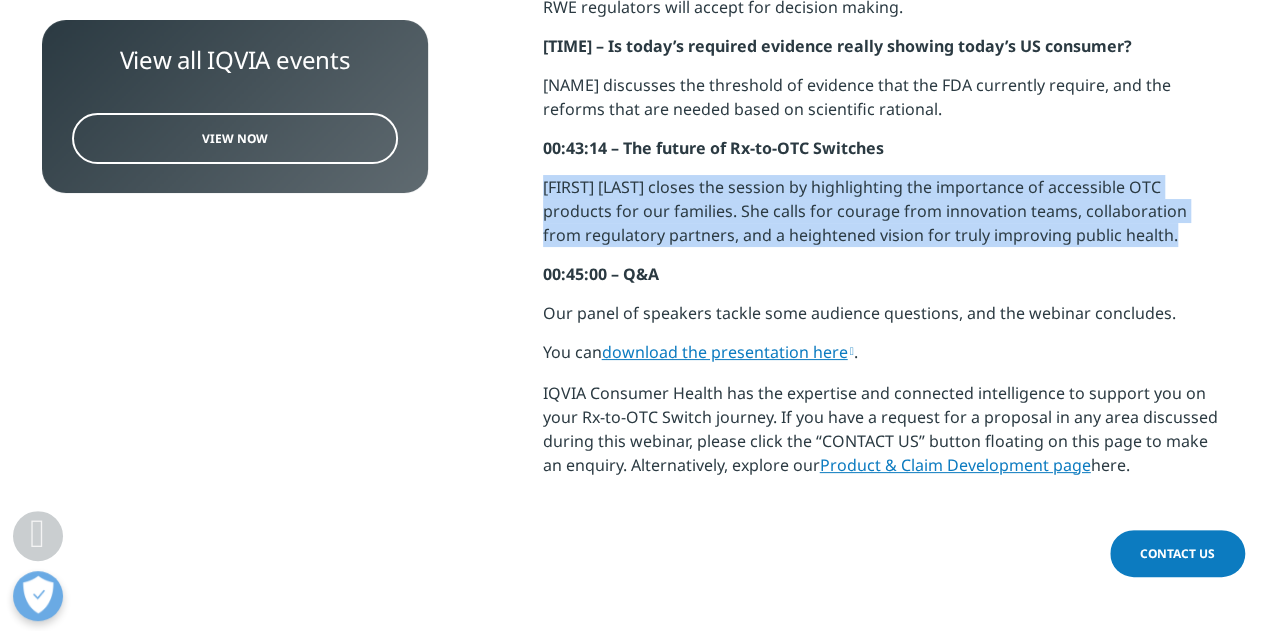 click on "[FIRST] [LAST] closes the session by highlighting the importance of accessible OTC products for our families. She calls for courage from innovation teams, collaboration from regulatory partners, and a heightened vision for truly improving public health." at bounding box center (883, 218) 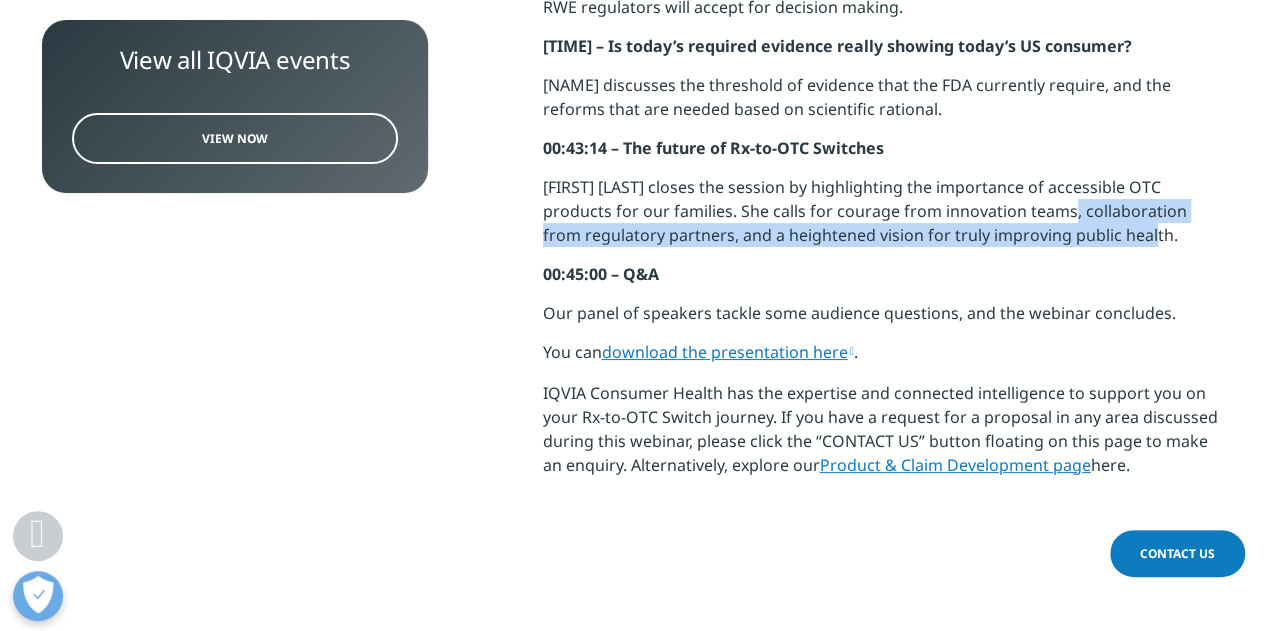 drag, startPoint x: 1140, startPoint y: 238, endPoint x: 1010, endPoint y: 210, distance: 132.9812 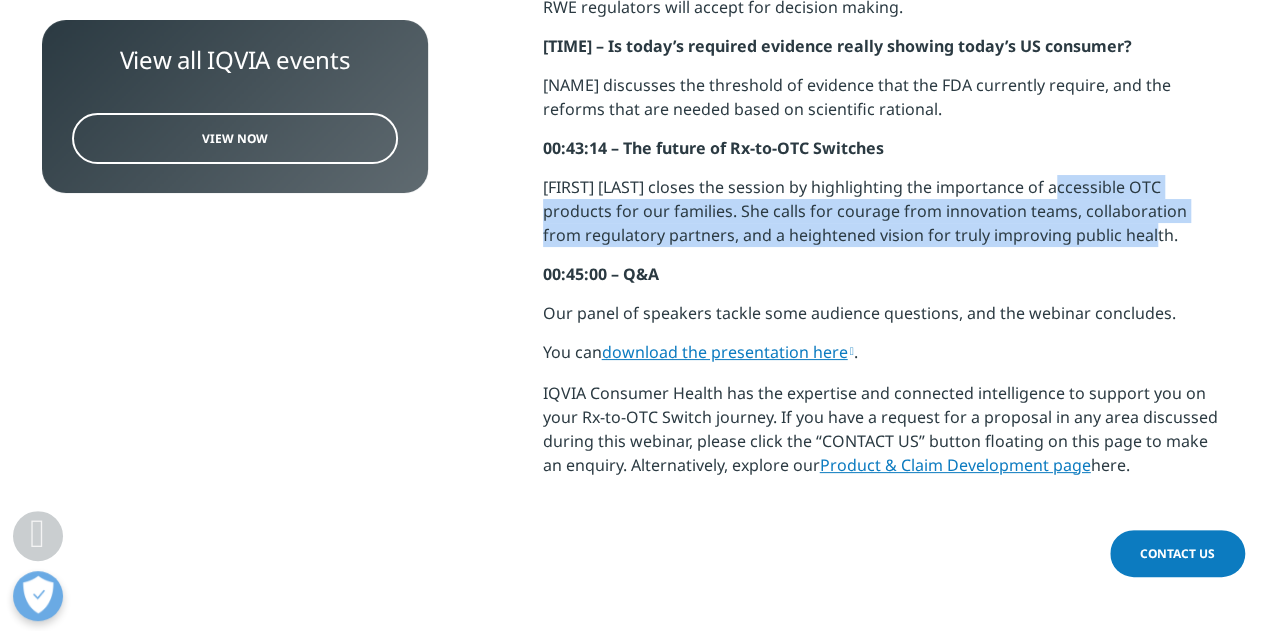drag, startPoint x: 1151, startPoint y: 240, endPoint x: 1052, endPoint y: 191, distance: 110.46266 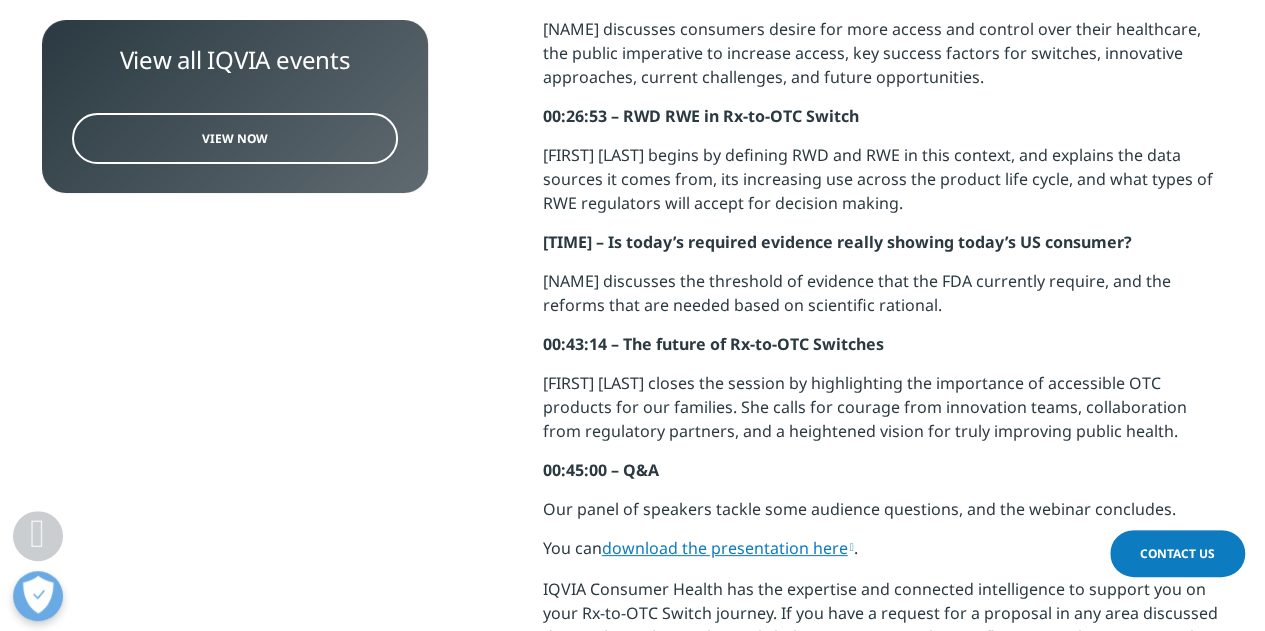 scroll, scrollTop: 2006, scrollLeft: 0, axis: vertical 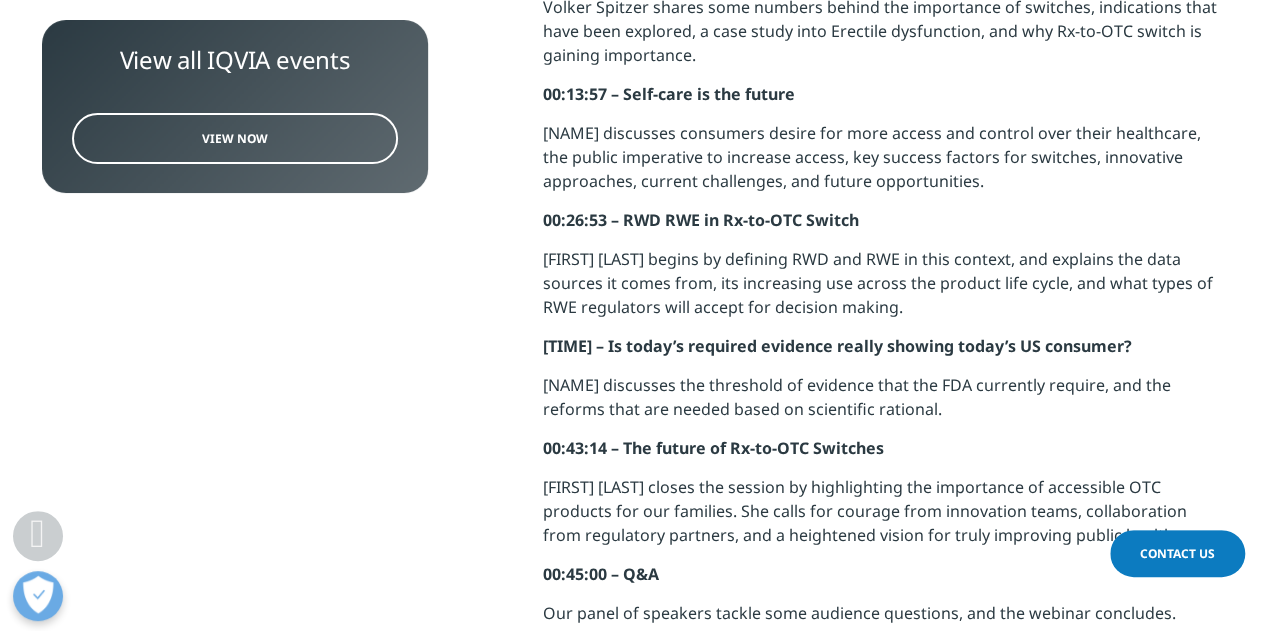 click on "[FIRST] [LAST] begins by defining RWD and RWE in this context, and explains the data sources it comes from, its increasing use across the product life cycle, and what types of RWE regulators will accept for decision making." at bounding box center (883, 290) 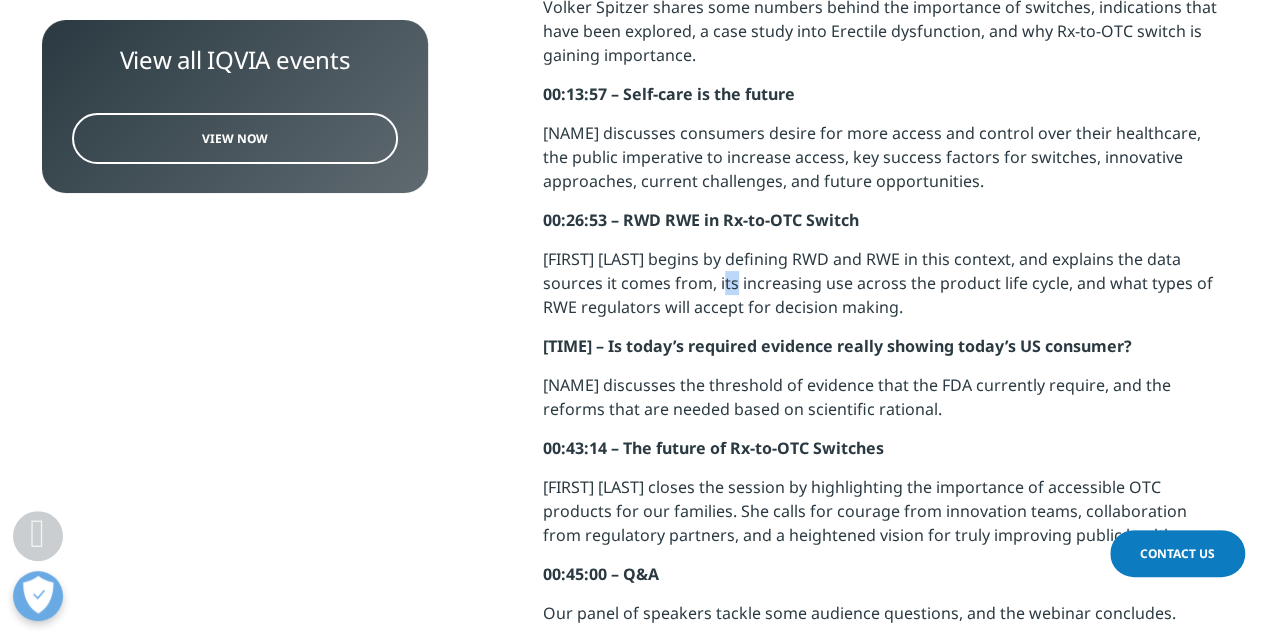 click on "[FIRST] [LAST] begins by defining RWD and RWE in this context, and explains the data sources it comes from, its increasing use across the product life cycle, and what types of RWE regulators will accept for decision making." at bounding box center (883, 290) 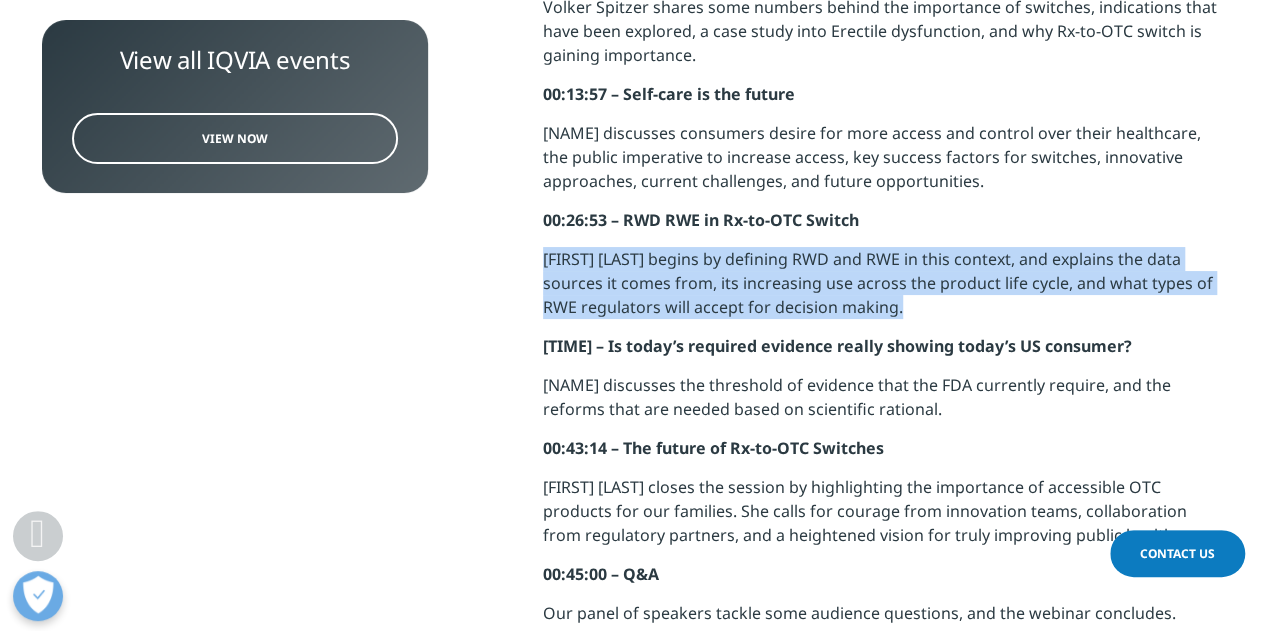 click on "[FIRST] [LAST] begins by defining RWD and RWE in this context, and explains the data sources it comes from, its increasing use across the product life cycle, and what types of RWE regulators will accept for decision making." at bounding box center (883, 290) 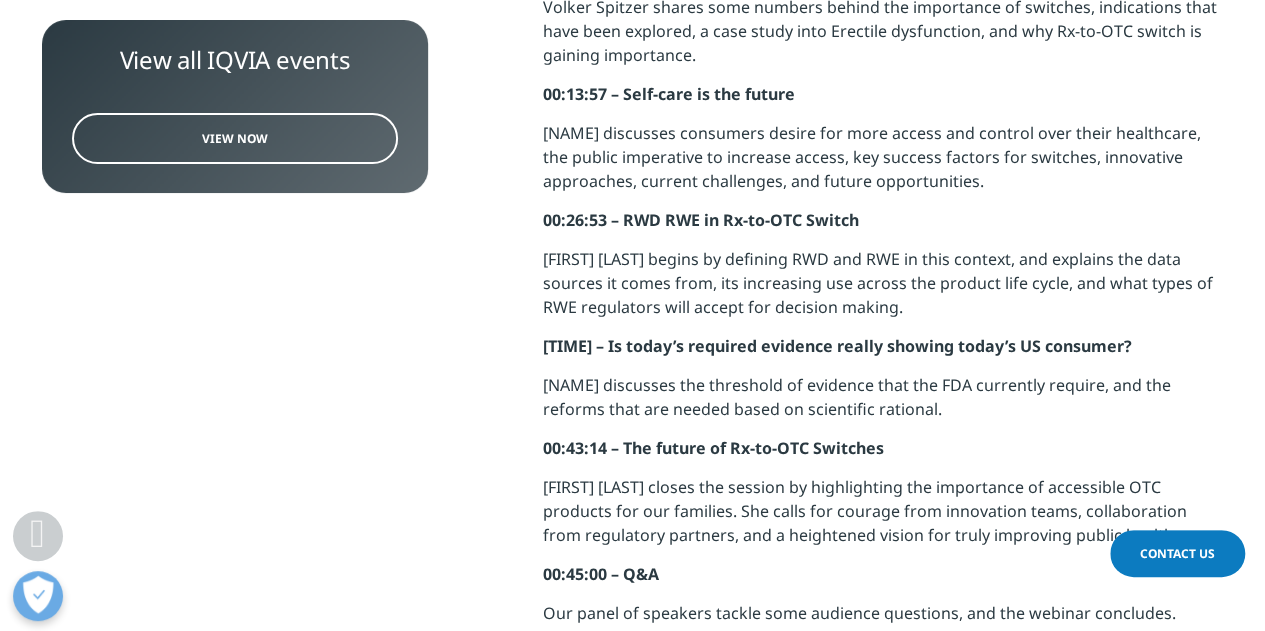 click on "[FIRST] [LAST] begins by defining RWD and RWE in this context, and explains the data sources it comes from, its increasing use across the product life cycle, and what types of RWE regulators will accept for decision making." at bounding box center [883, 290] 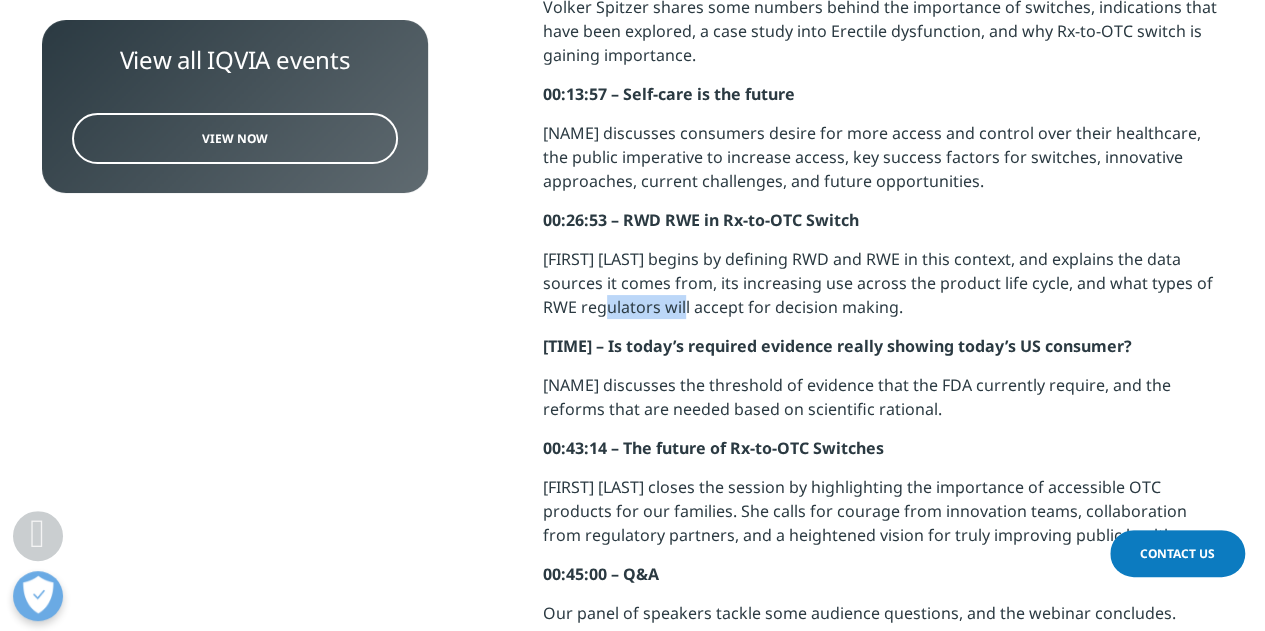 click on "[FIRST] [LAST] begins by defining RWD and RWE in this context, and explains the data sources it comes from, its increasing use across the product life cycle, and what types of RWE regulators will accept for decision making." at bounding box center (883, 290) 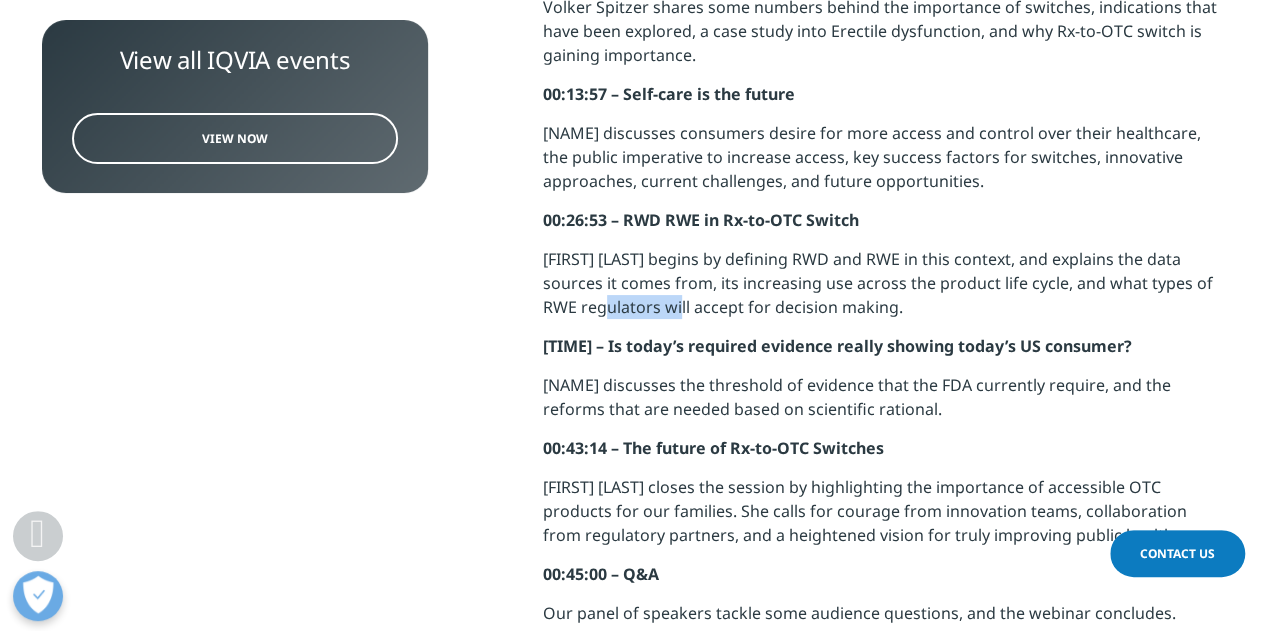 click on "[FIRST] [LAST] begins by defining RWD and RWE in this context, and explains the data sources it comes from, its increasing use across the product life cycle, and what types of RWE regulators will accept for decision making." at bounding box center (883, 290) 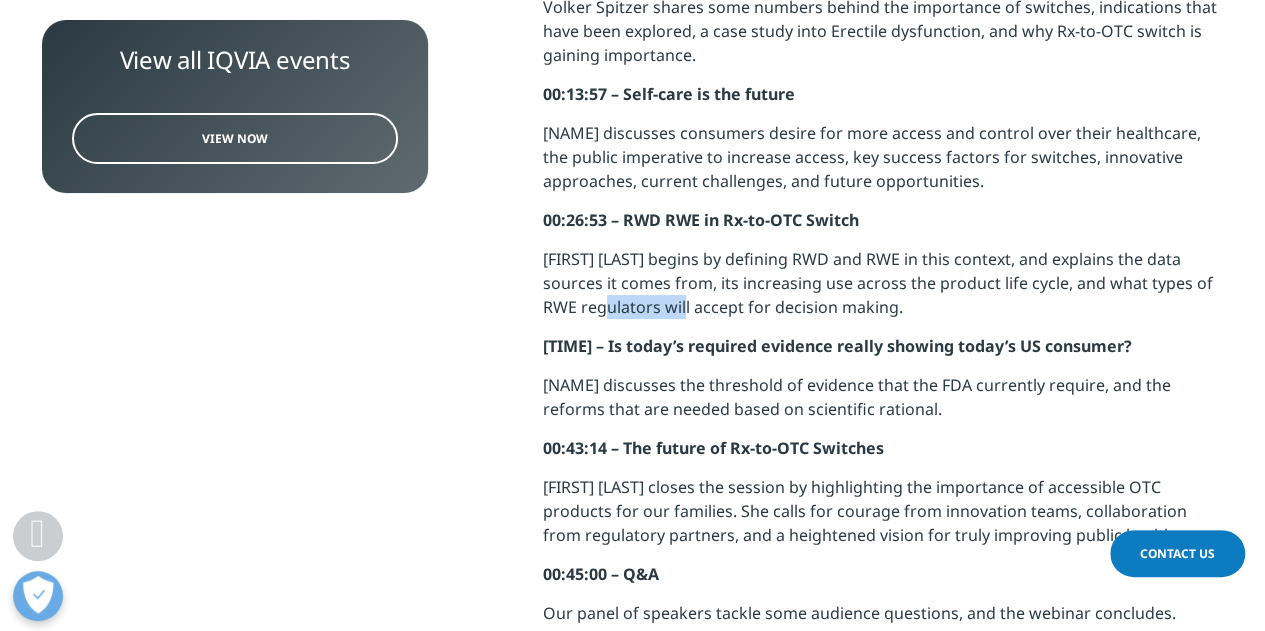 click on "[FIRST] [LAST] begins by defining RWD and RWE in this context, and explains the data sources it comes from, its increasing use across the product life cycle, and what types of RWE regulators will accept for decision making." at bounding box center (883, 290) 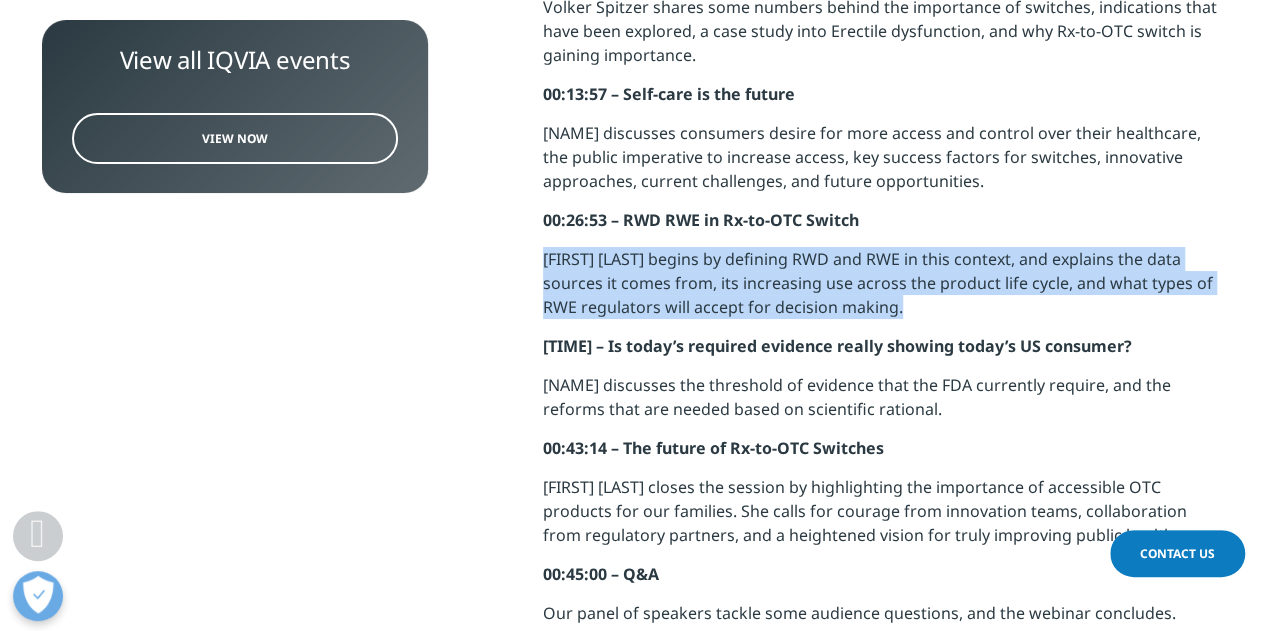click on "[FIRST] [LAST] begins by defining RWD and RWE in this context, and explains the data sources it comes from, its increasing use across the product life cycle, and what types of RWE regulators will accept for decision making." at bounding box center [883, 290] 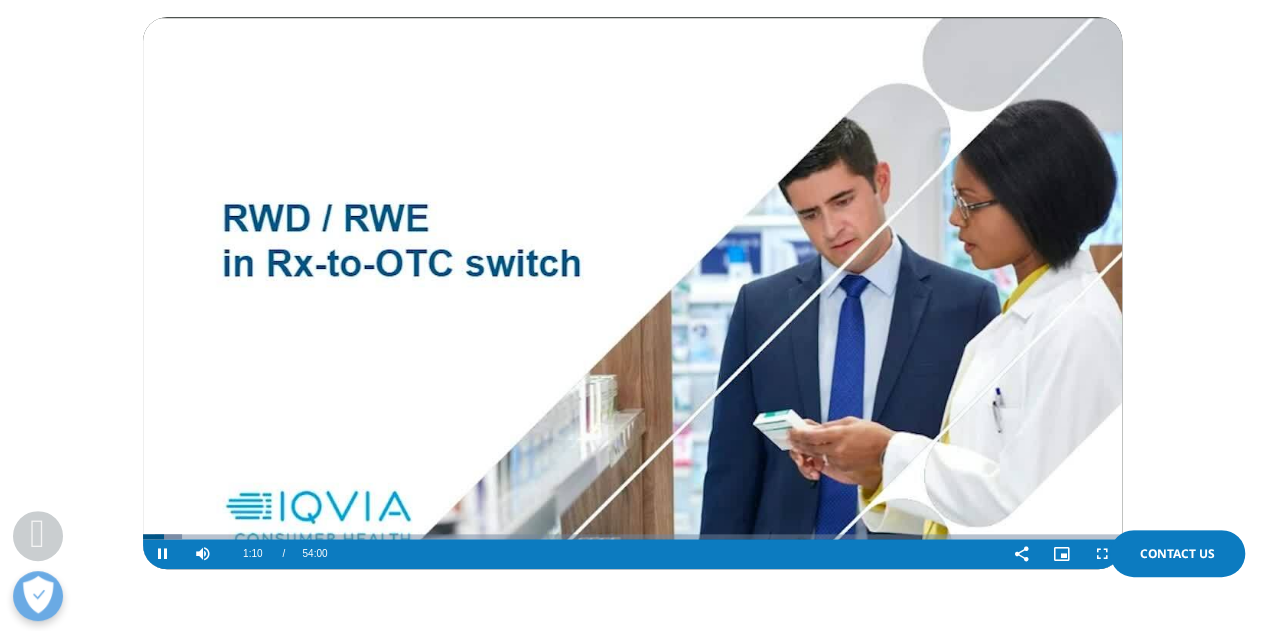 scroll, scrollTop: 800, scrollLeft: 0, axis: vertical 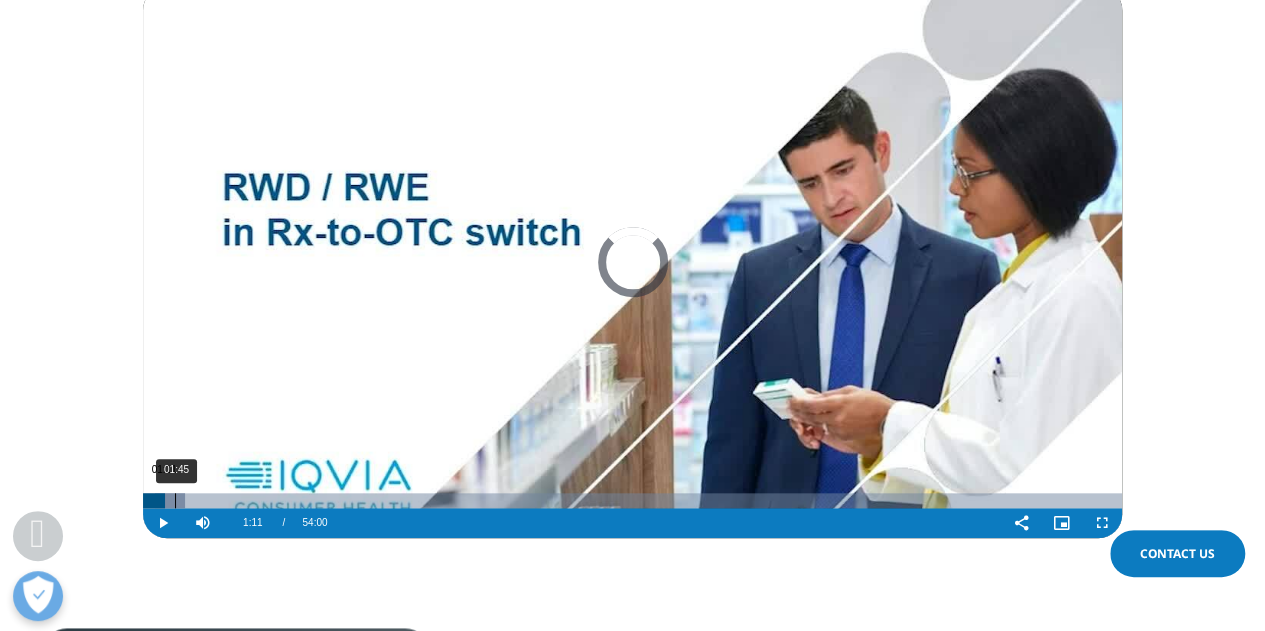 click on "01:45" at bounding box center [175, 500] 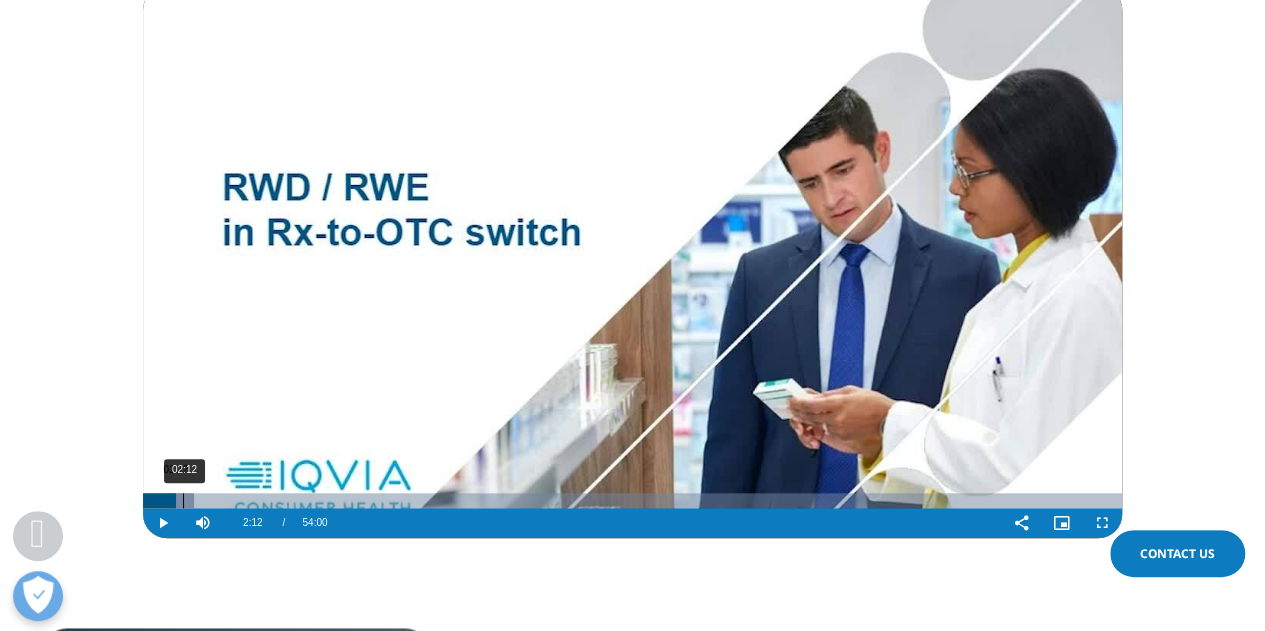 click at bounding box center [180, 500] 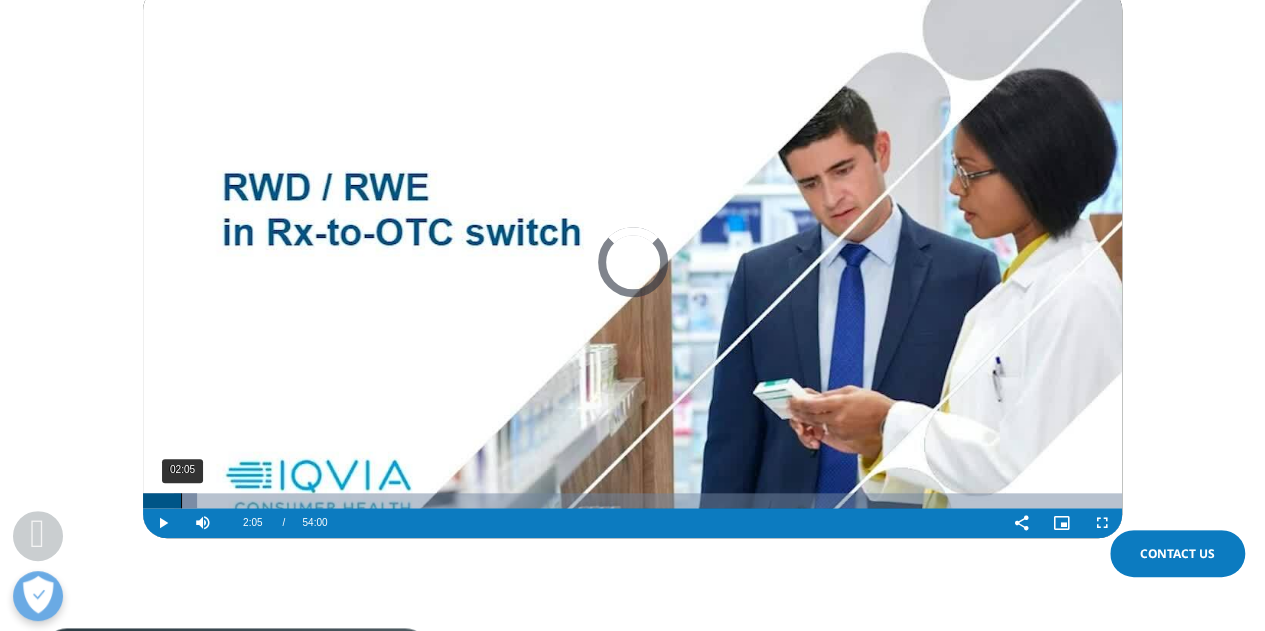 click on "02:05" at bounding box center (181, 500) 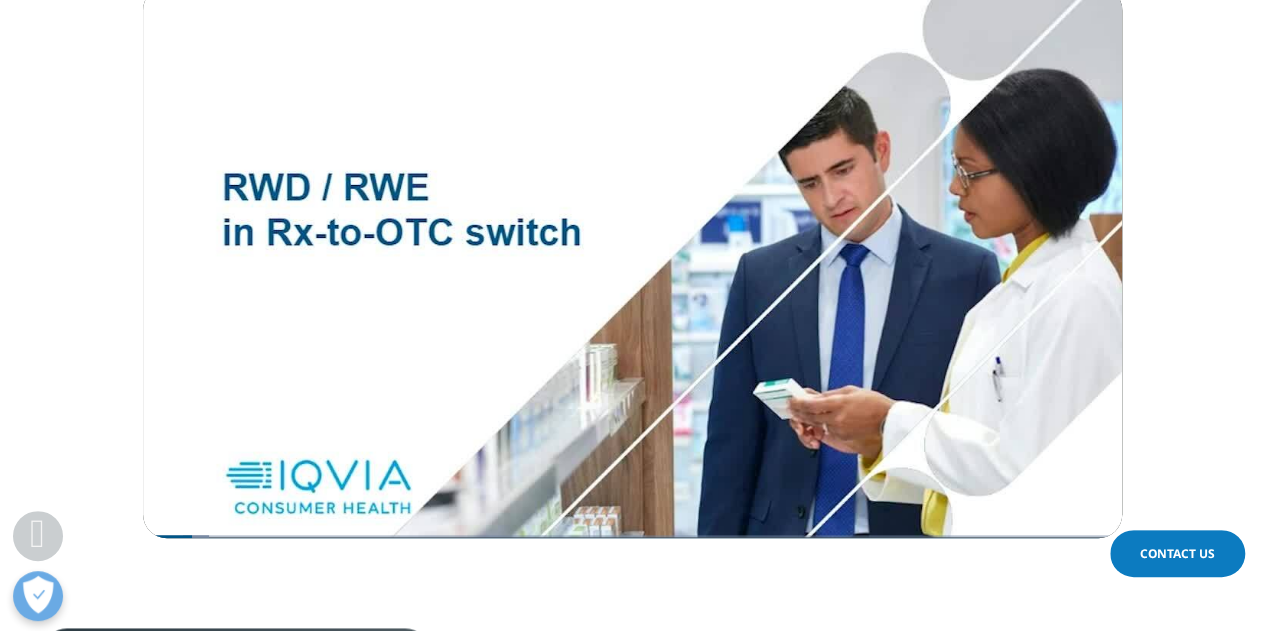 click on "Switch On! The Next Generation of Rx-to-OTC Switch
Video Player is loading. Play Video Pause Skip Backward Skip Forward Mute 100% Current Time  [TIME] / Duration  [TIME] Loaded :  6.79% [TIME] [TIME] Stream Type  LIVE Seek to live, currently behind live LIVE Remaining Time  - [TIME]   1x Playback Rate Chapters Chapters Descriptions descriptions off , selected Captions captions settings , opens captions settings dialog captions off , selected Audio Track en (Main) , selected Share Picture-in-Picture Fullscreen This is a modal window. Beginning of dialog window. Escape will cancel and close the window. Text Color White Black Red Green Blue Yellow Magenta Cyan Opacity Opaque Semi-Transparent Text Background Color Black White Red Green Blue Yellow Magenta Cyan Opacity Opaque Semi-Transparent Transparent Caption Area Background Color Black White Red Green Blue Yellow Magenta Cyan Opacity Transparent Opaque" at bounding box center (632, 145) 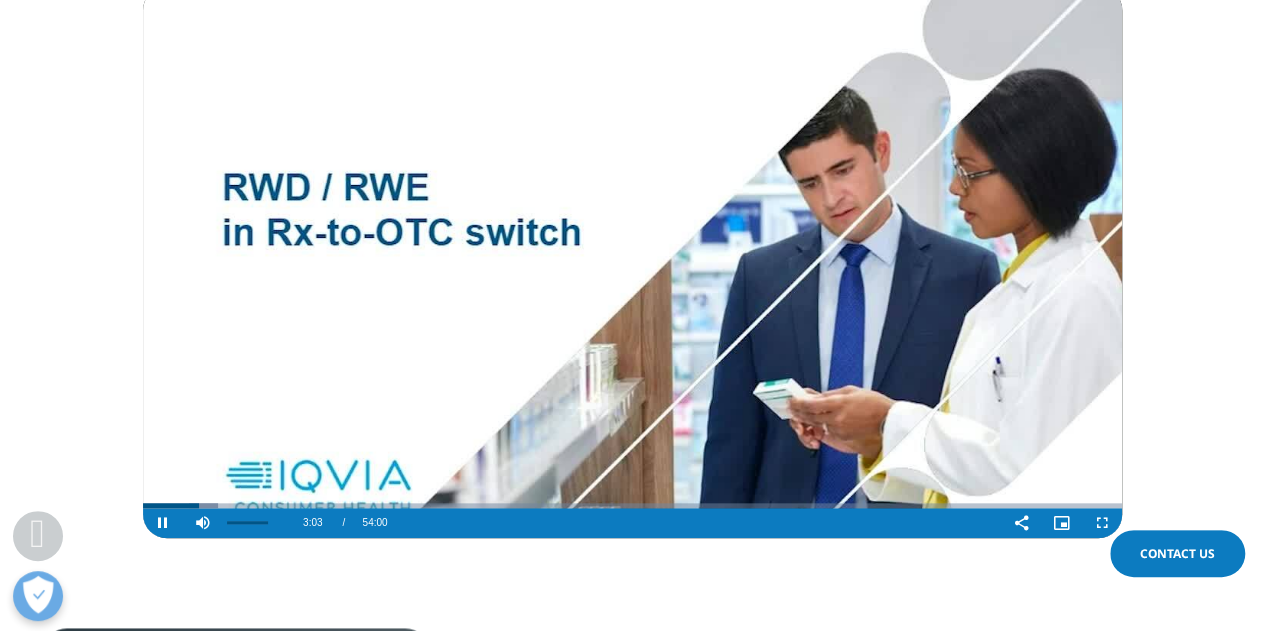 drag, startPoint x: 271, startPoint y: 522, endPoint x: 283, endPoint y: 523, distance: 12.0415945 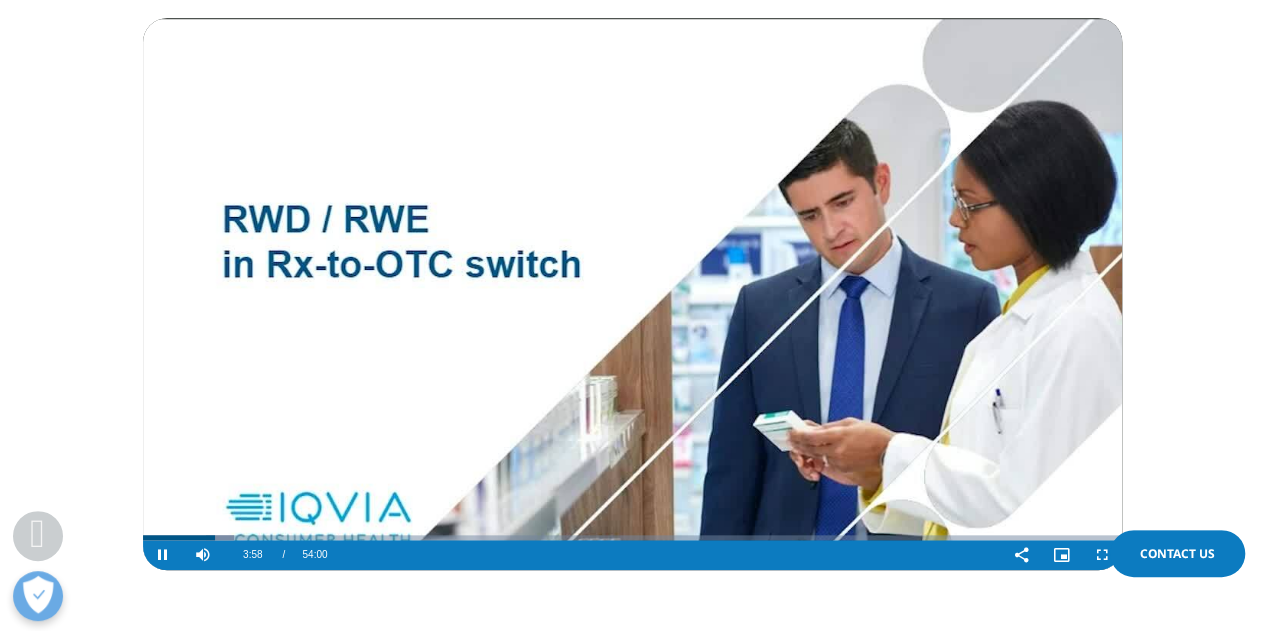 scroll, scrollTop: 800, scrollLeft: 0, axis: vertical 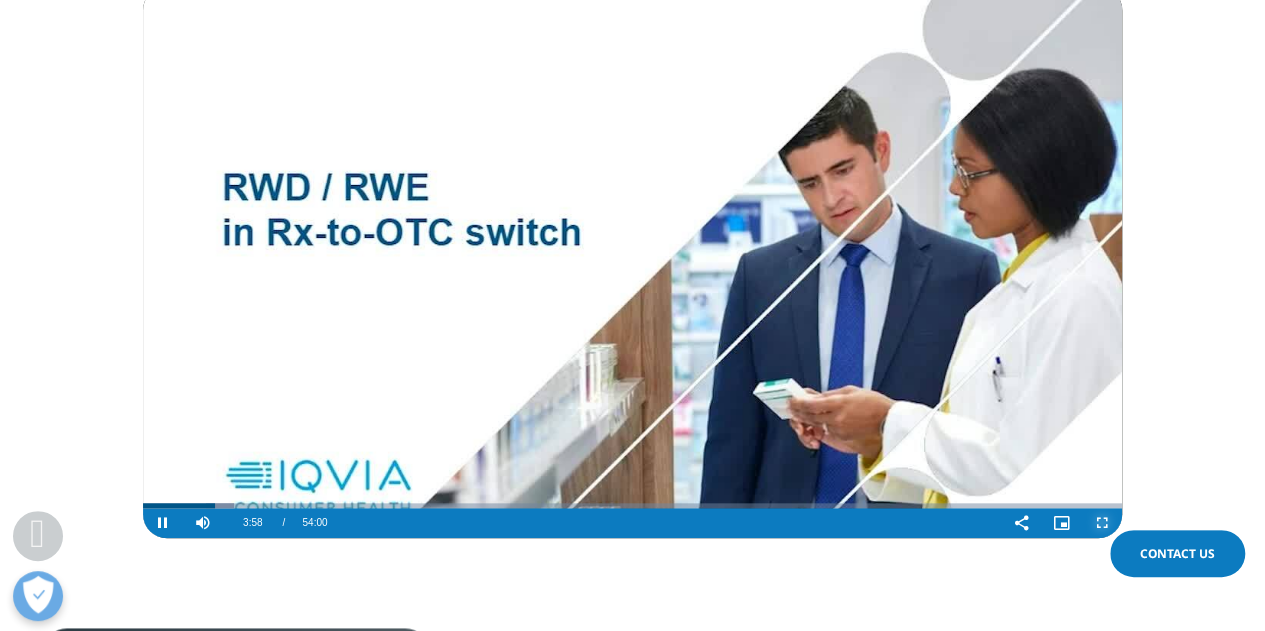 click at bounding box center (1102, 523) 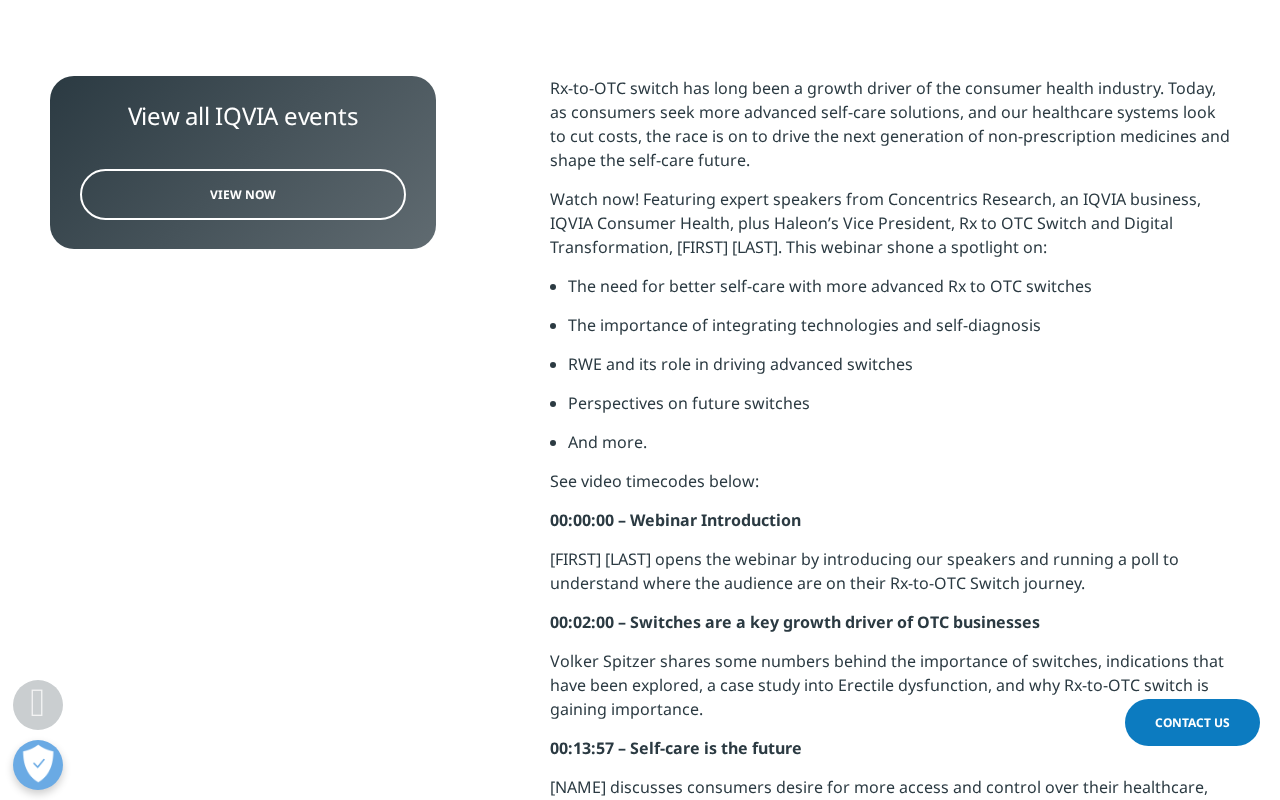 click at bounding box center [640, -112] 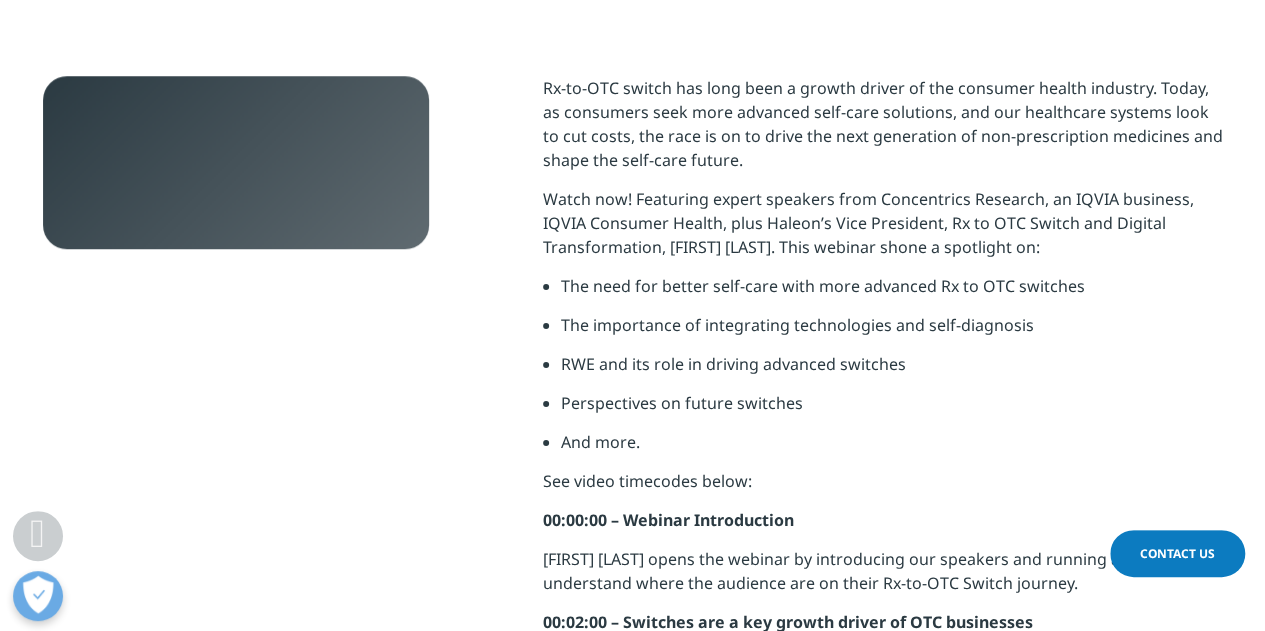 type 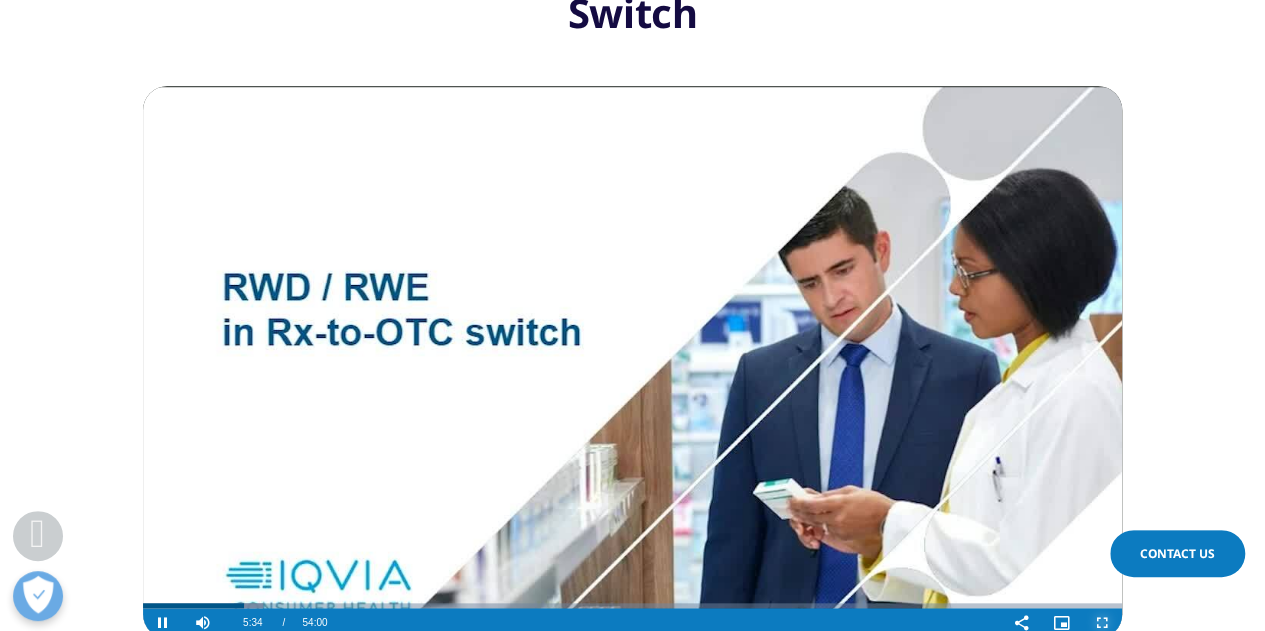 scroll, scrollTop: 800, scrollLeft: 0, axis: vertical 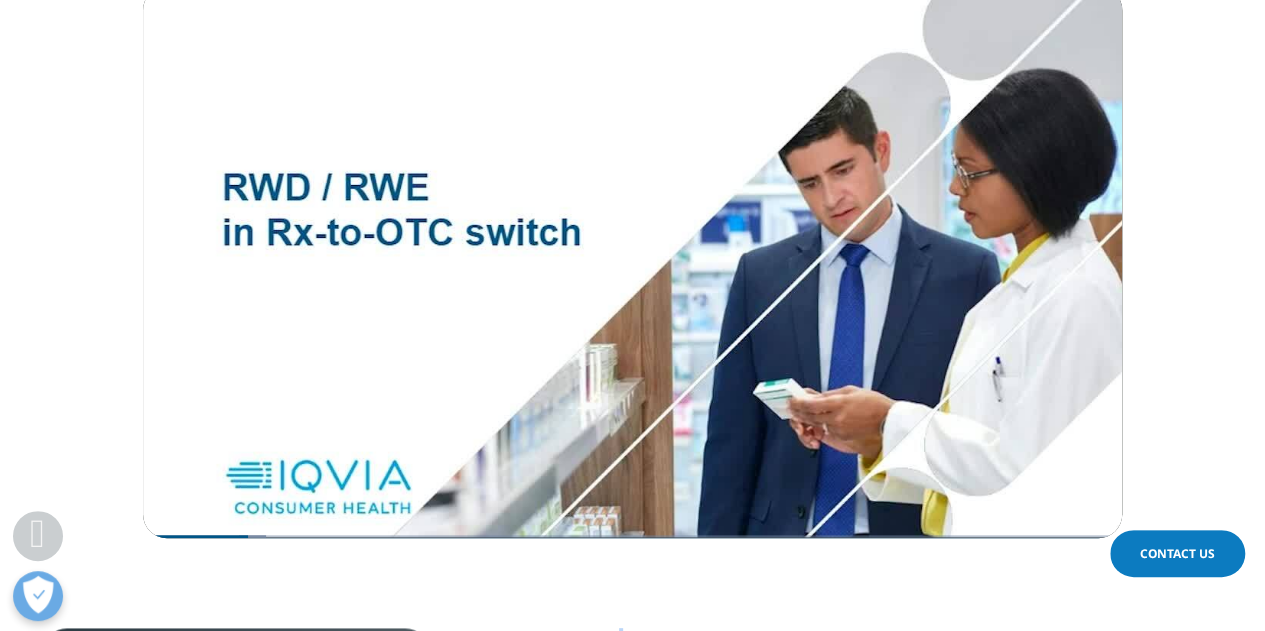 click on "View all IQVIA events
View Now
Rx-to-OTC switch has long been a growth driver of the consumer health industry. Today, as consumers seek more advanced self-care solutions, and our healthcare systems look to cut costs, the race is on to drive the next generation of non-prescription medicines and shape the self-care future.
Watch now! Featuring expert speakers from Concentrics Research, an IQVIA business, IQVIA Consumer Health, plus Haleon’s Vice President, Rx to OTC Switch and Digital Transformation, Vidhu Dev. This webinar shone a spotlight on:" at bounding box center (632, 1338) 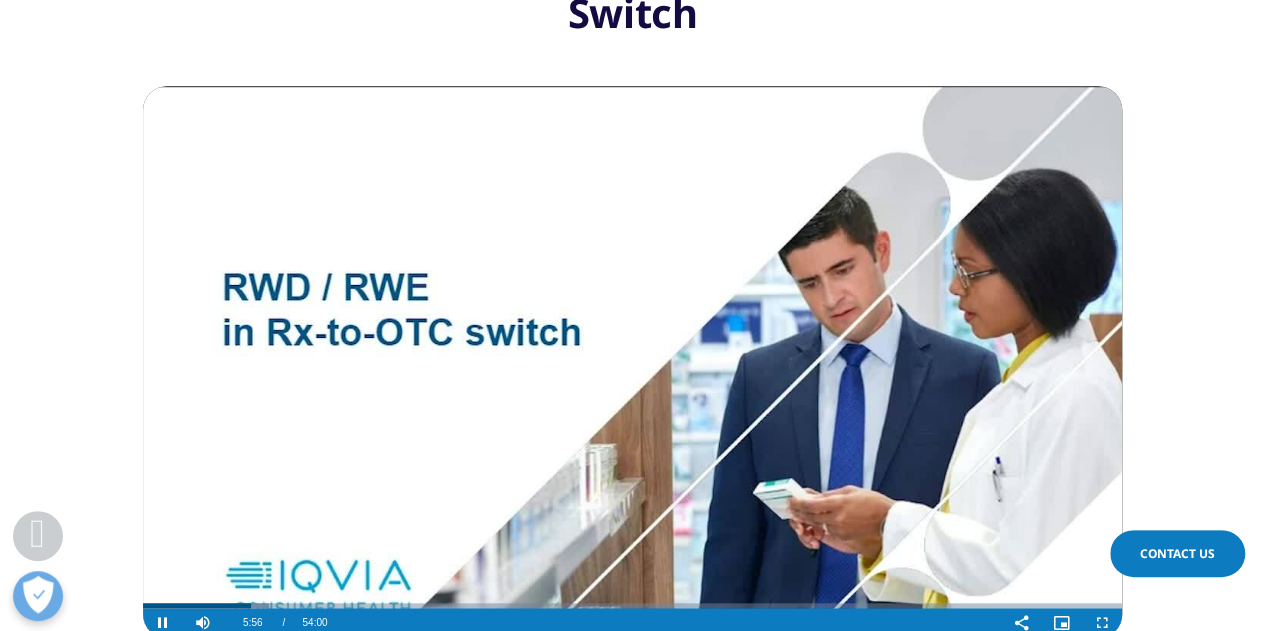 scroll, scrollTop: 800, scrollLeft: 0, axis: vertical 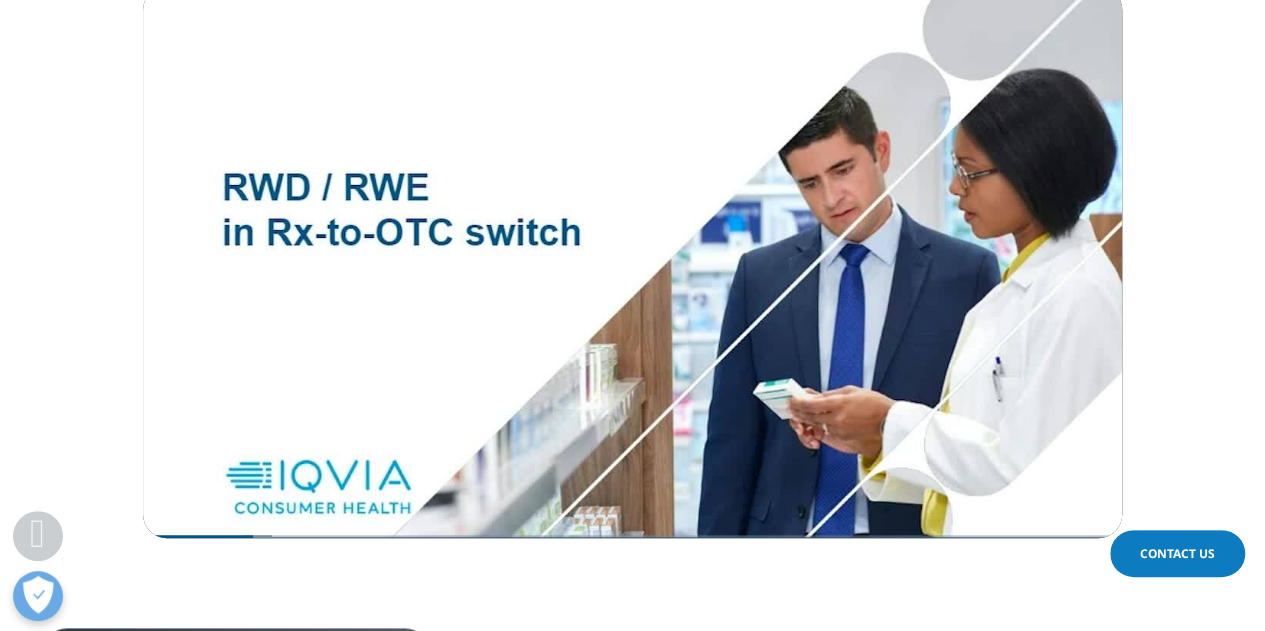 click on "Switch On! The Next Generation of Rx-to-OTC Switch
Video Player is loading. Play Video Pause Skip Backward Skip Forward Mute 7% Current Time  [TIME] / Duration  [TIME] Loaded :  13.16% [TIME] [TIME] Stream Type  LIVE Seek to live, currently behind live LIVE Remaining Time  - [TIME]   1x Playback Rate Chapters Chapters Descriptions descriptions off , selected Captions captions settings , opens captions settings dialog captions off , selected Audio Track en (Main) , selected Share Picture-in-Picture Fullscreen This is a modal window. Beginning of dialog window. Escape will cancel and close the window. Text Color White Black Red Green Blue Yellow Magenta Cyan Opacity Opaque Semi-Transparent Text Background Color Black White Red Green Blue Yellow Magenta Cyan Opacity Opaque Semi-Transparent Transparent Caption Area Background Color Black White Red Green Blue Yellow Magenta Cyan Opacity Transparent Semi-Transparent Opaque Font Size 50% 75% 100% 125% 150% 175% 200% 300% 400% Text Edge Style None Raised Depressed Uniform Drop shadow Font Family Monospace Sans-Serif" at bounding box center (632, 145) 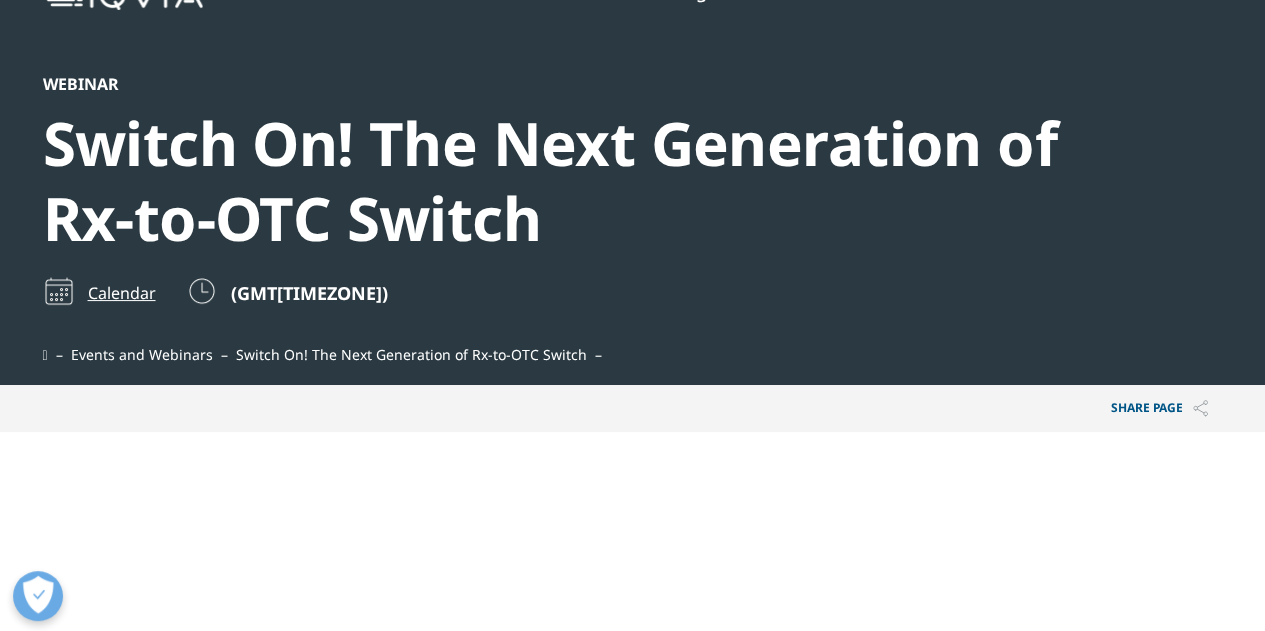 scroll, scrollTop: 700, scrollLeft: 0, axis: vertical 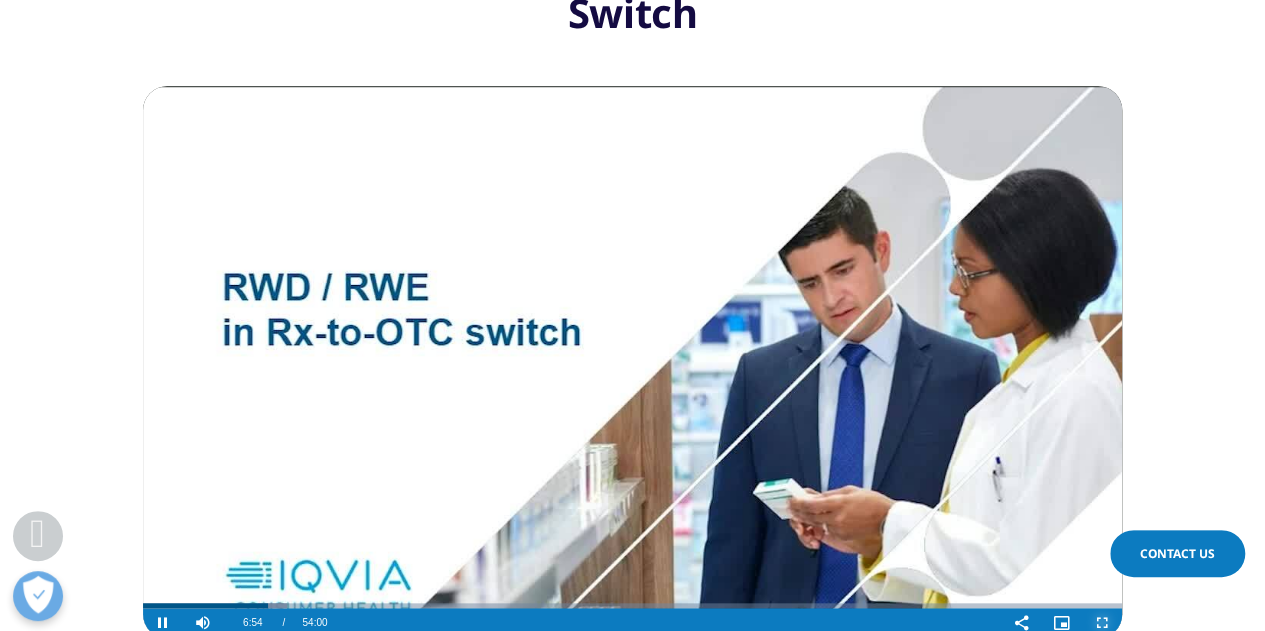 drag, startPoint x: 1109, startPoint y: 619, endPoint x: 1109, endPoint y: 740, distance: 121 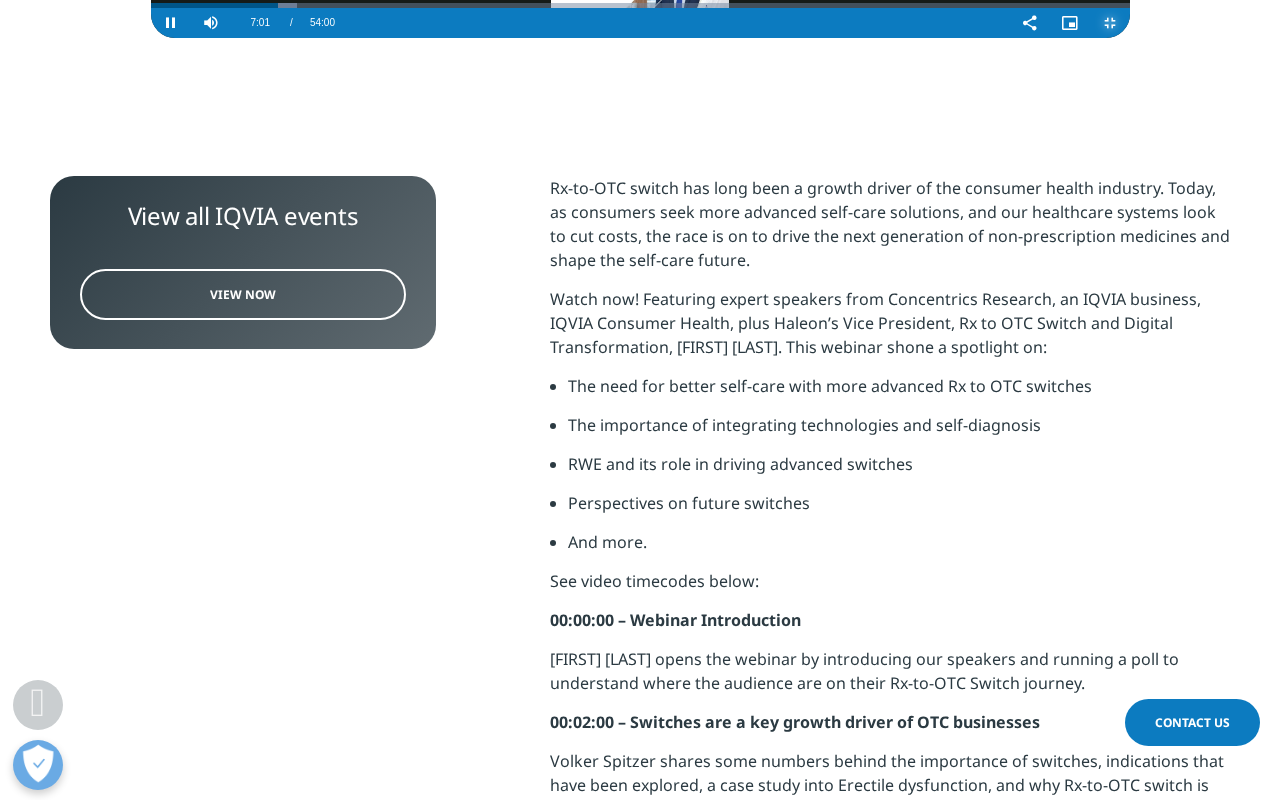 click at bounding box center [1110, 23] 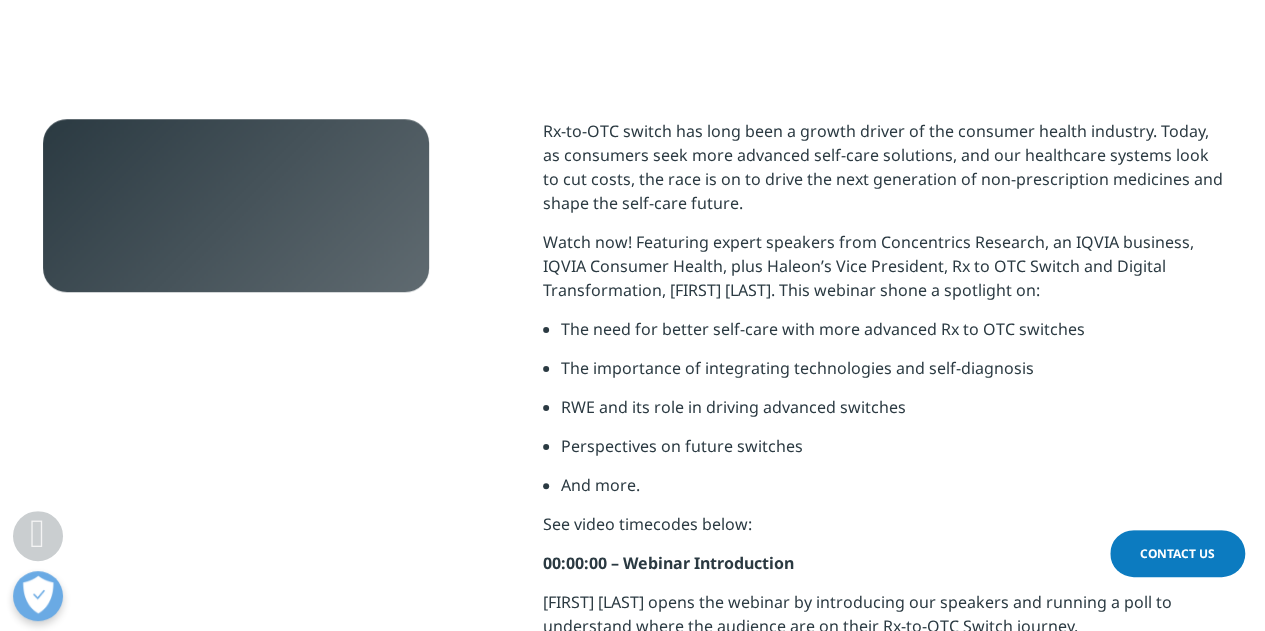 scroll, scrollTop: 800, scrollLeft: 0, axis: vertical 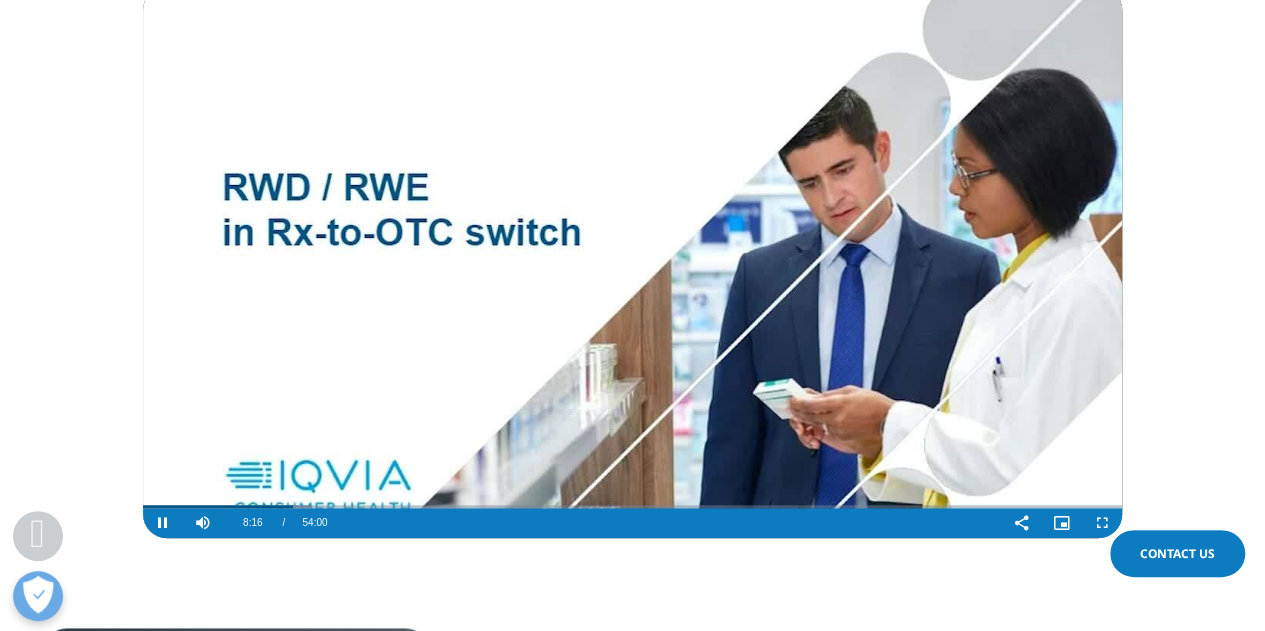 click on "View all IQVIA events
View Now
Rx-to-OTC switch has long been a growth driver of the consumer health industry. Today, as consumers seek more advanced self-care solutions, and our healthcare systems look to cut costs, the race is on to drive the next generation of non-prescription medicines and shape the self-care future.
Watch now! Featuring expert speakers from Concentrics Research, an IQVIA business, IQVIA Consumer Health, plus Haleon’s Vice President, Rx to OTC Switch and Digital Transformation, Vidhu Dev. This webinar shone a spotlight on:" at bounding box center (632, 1338) 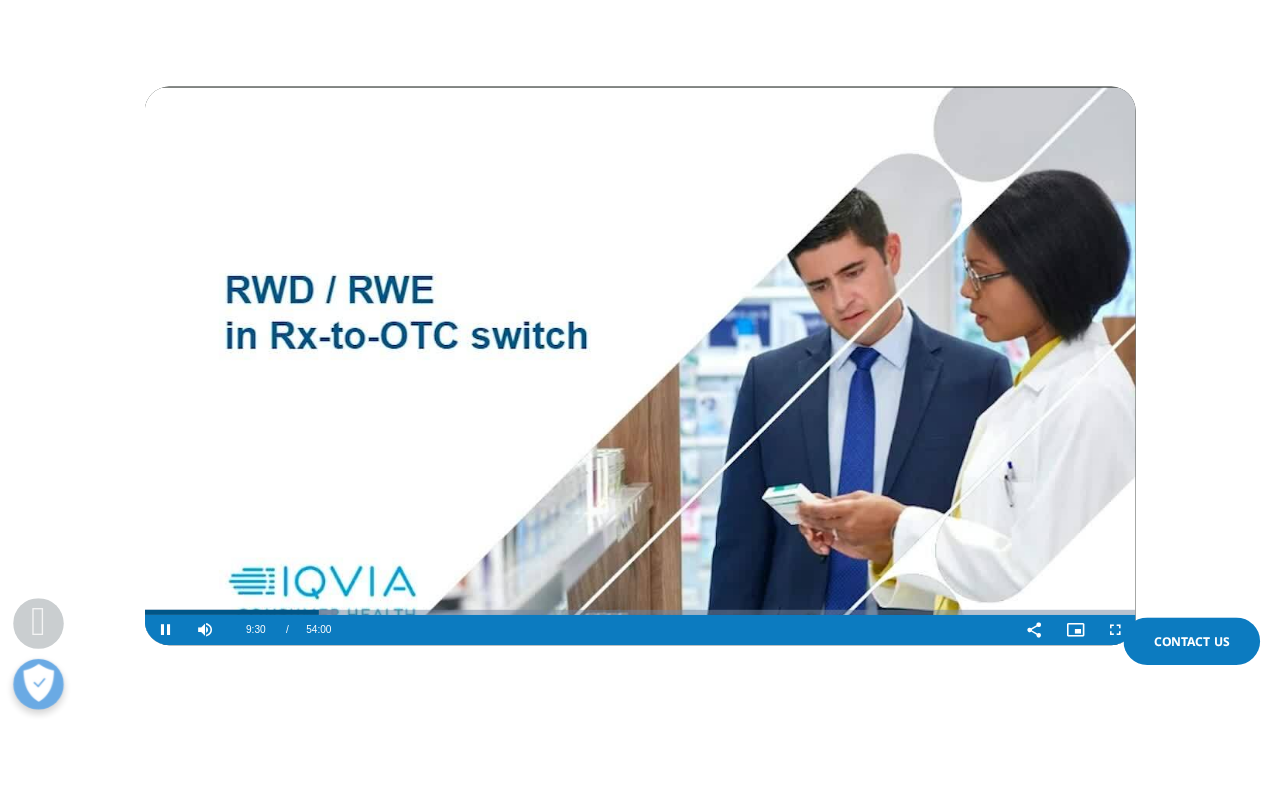 scroll, scrollTop: 800, scrollLeft: 0, axis: vertical 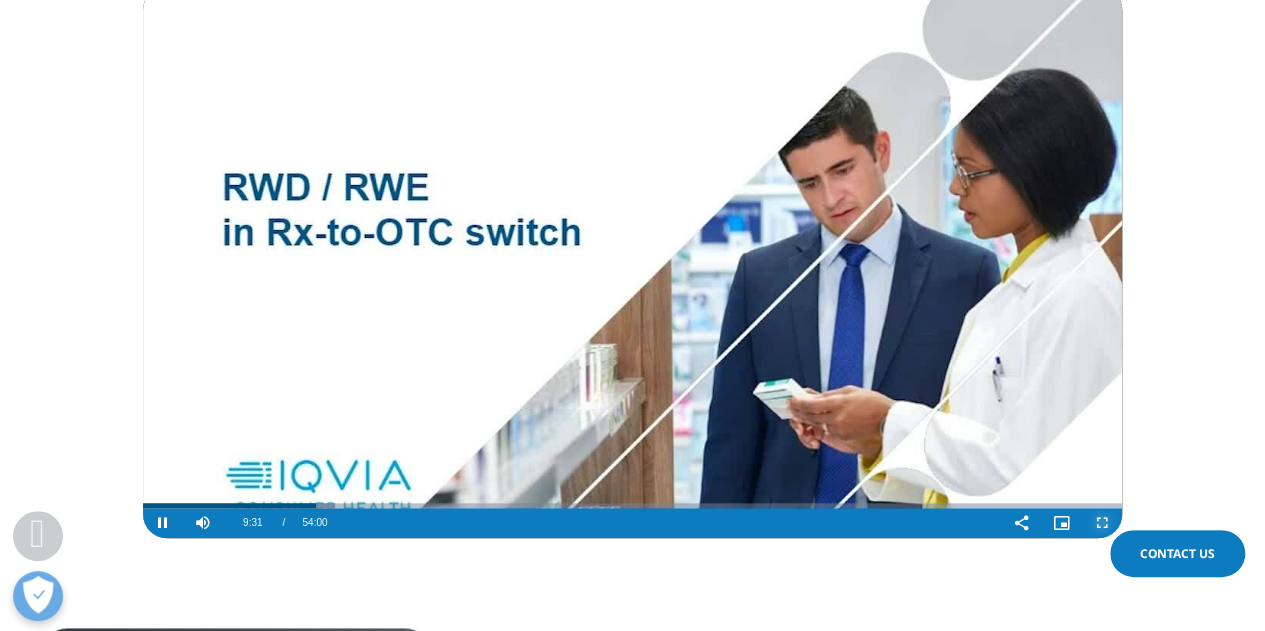 drag, startPoint x: 1100, startPoint y: 515, endPoint x: 1100, endPoint y: 636, distance: 121 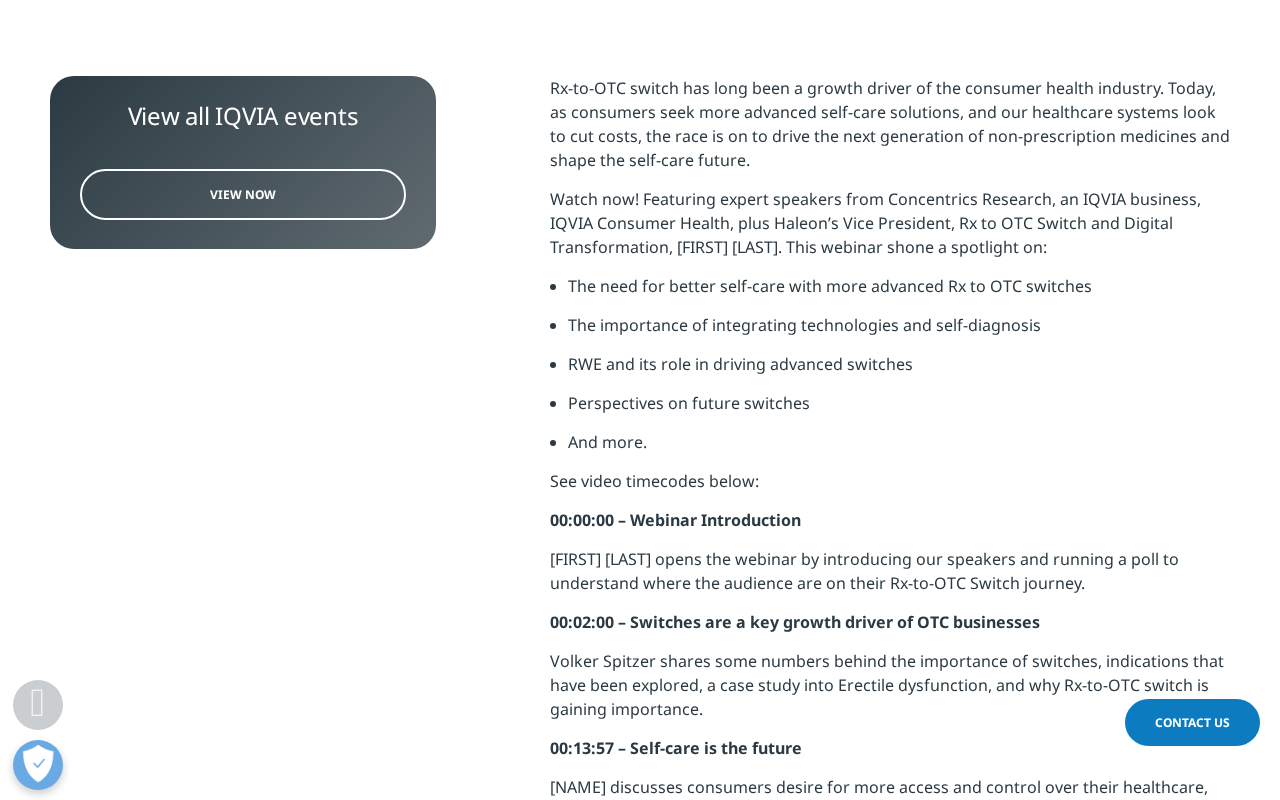 click at bounding box center [640, -112] 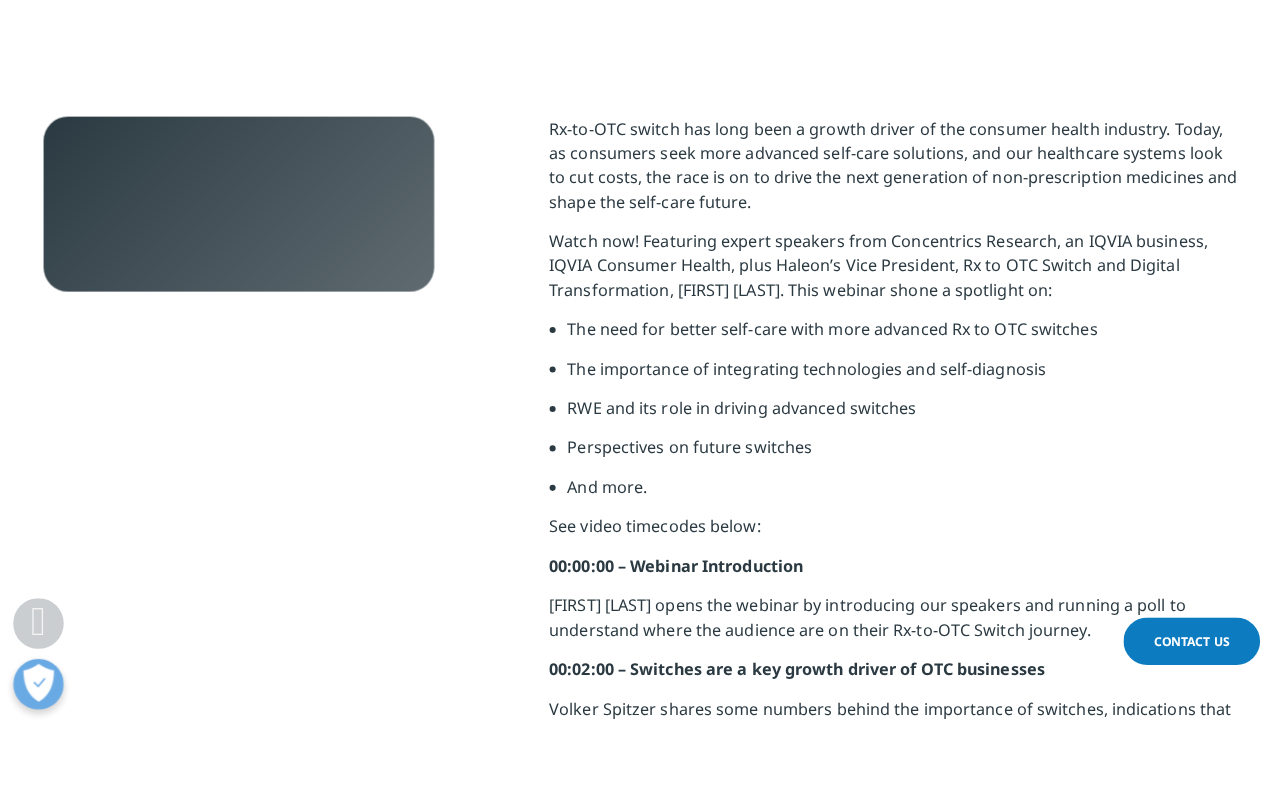 scroll, scrollTop: 852, scrollLeft: 0, axis: vertical 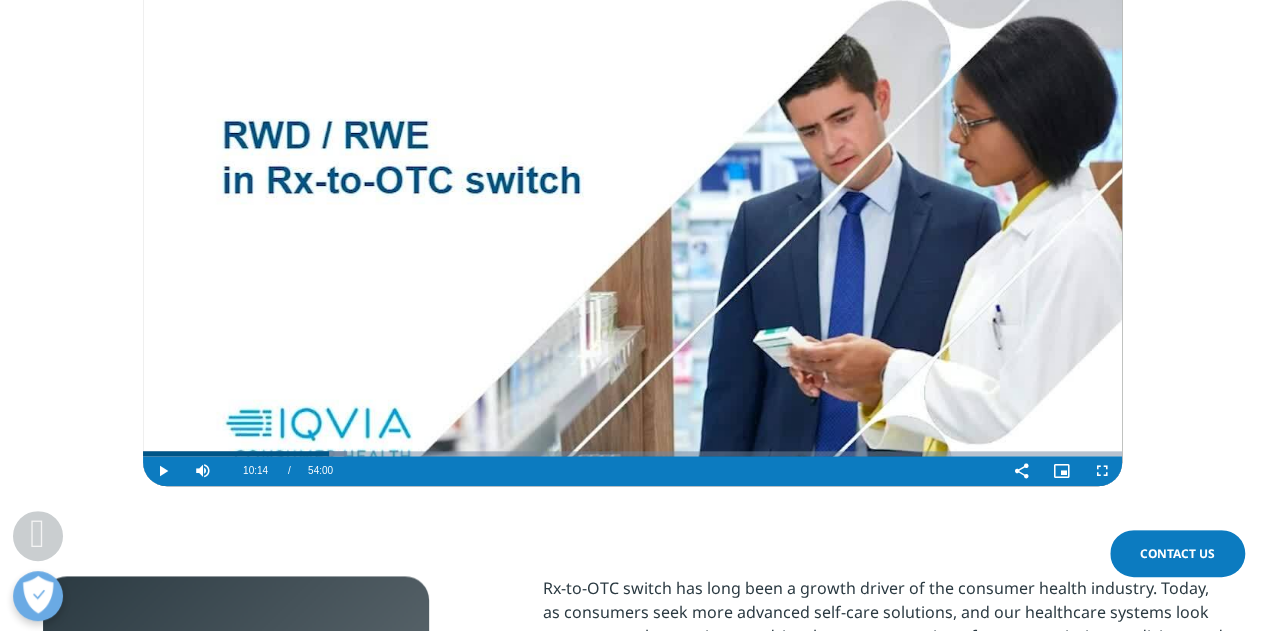 drag, startPoint x: 722, startPoint y: 136, endPoint x: 700, endPoint y: 160, distance: 32.55764 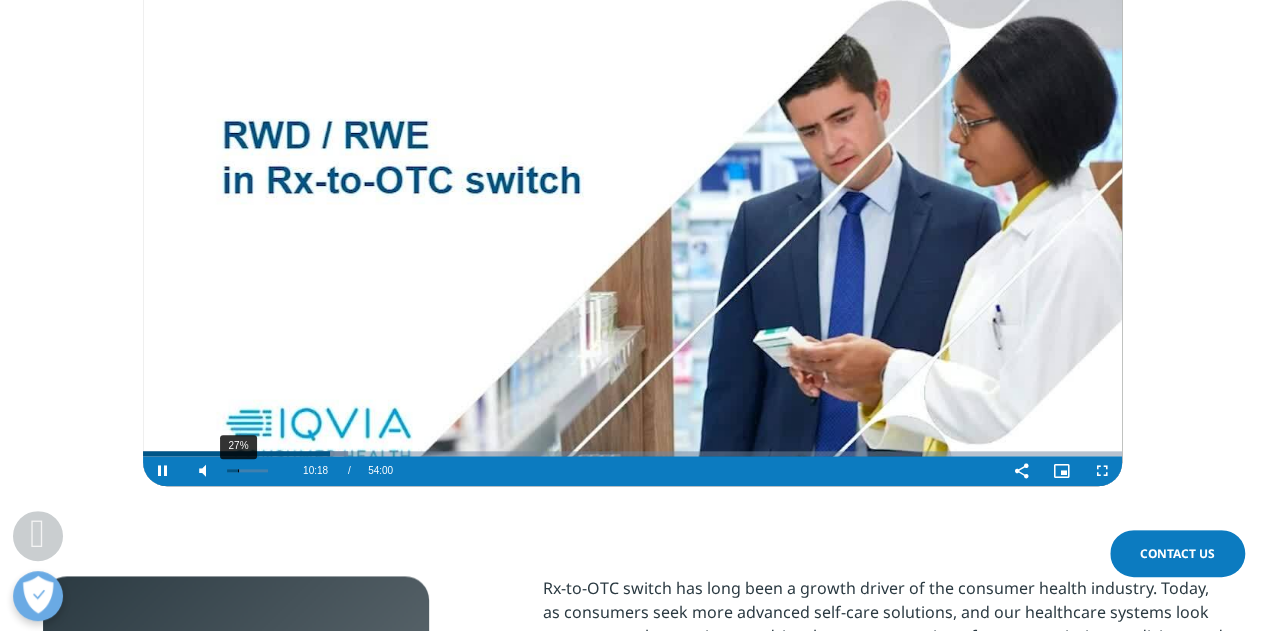 drag, startPoint x: 248, startPoint y: 473, endPoint x: 238, endPoint y: 472, distance: 10.049875 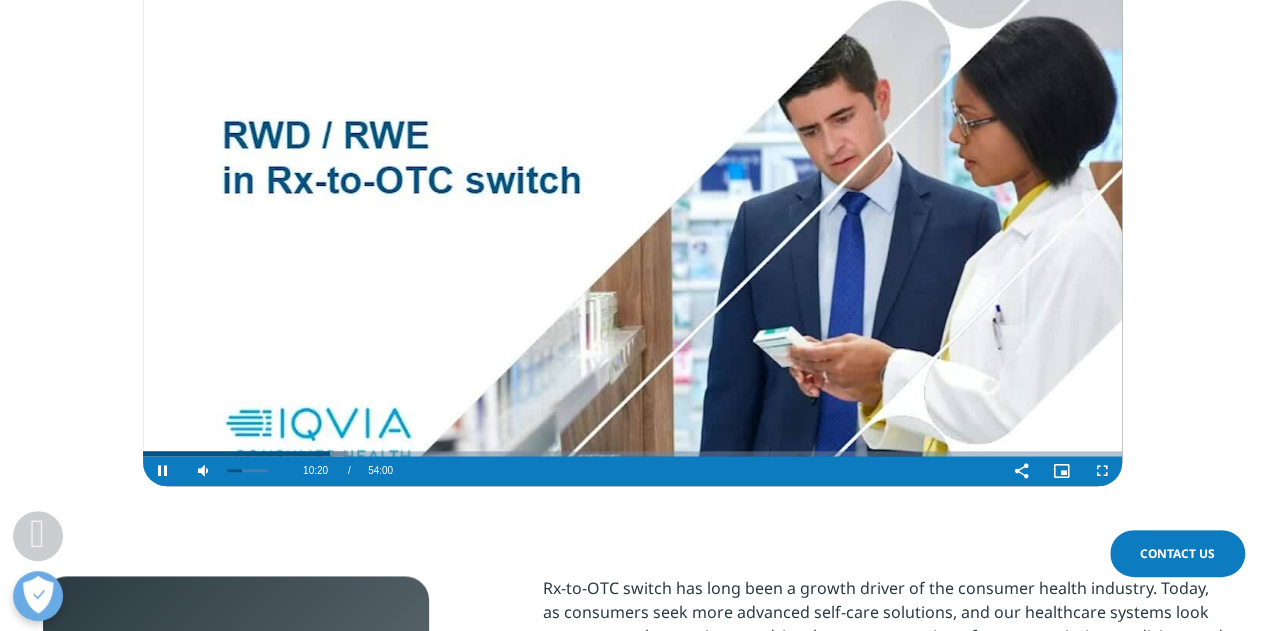 drag, startPoint x: 243, startPoint y: 465, endPoint x: 325, endPoint y: 439, distance: 86.023254 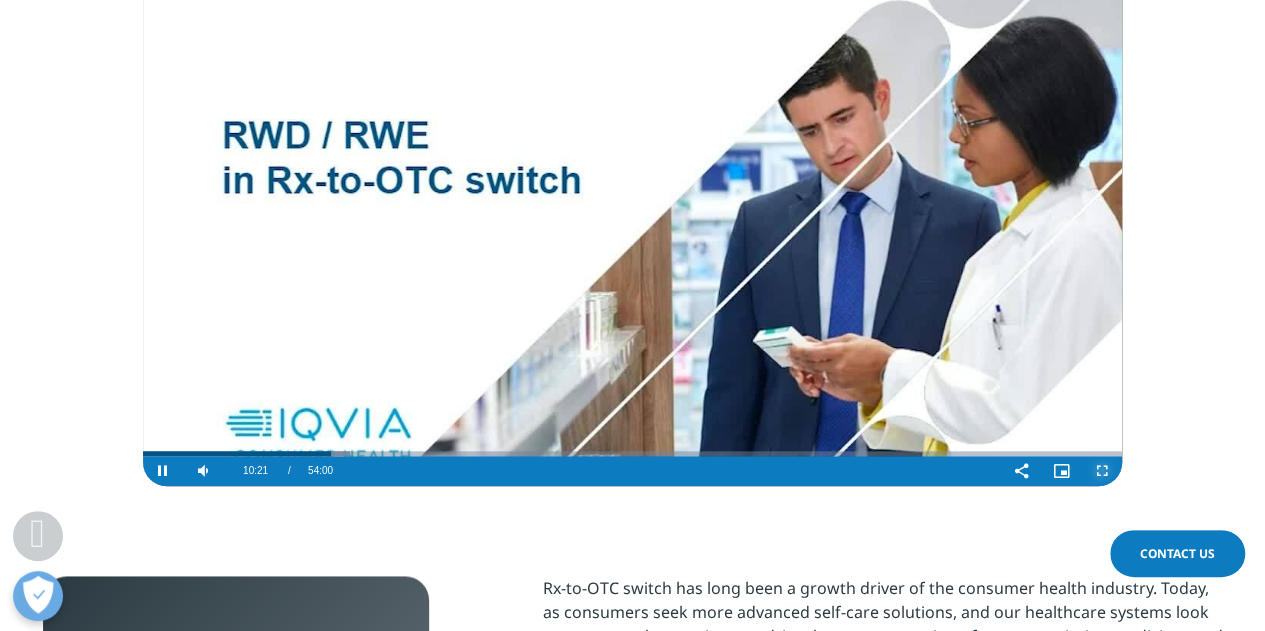 click at bounding box center [1102, 471] 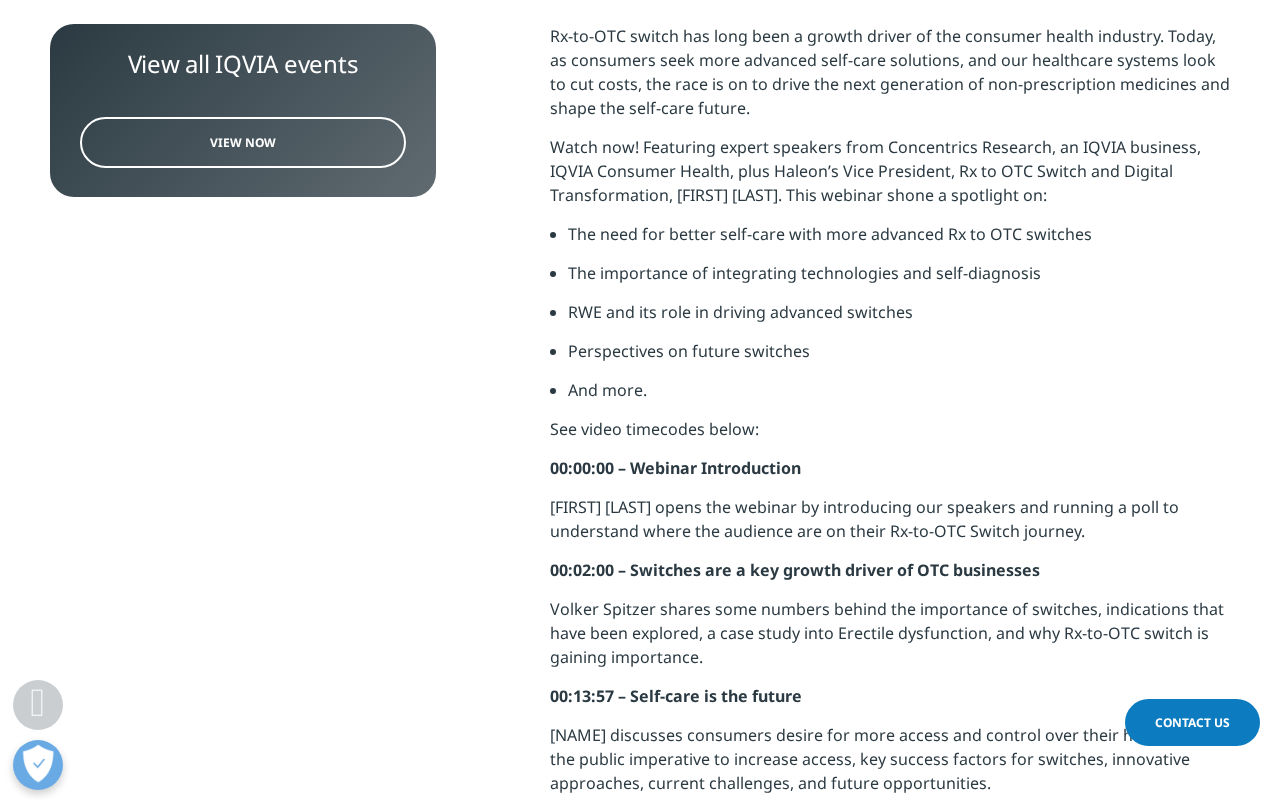 click at bounding box center [640, -164] 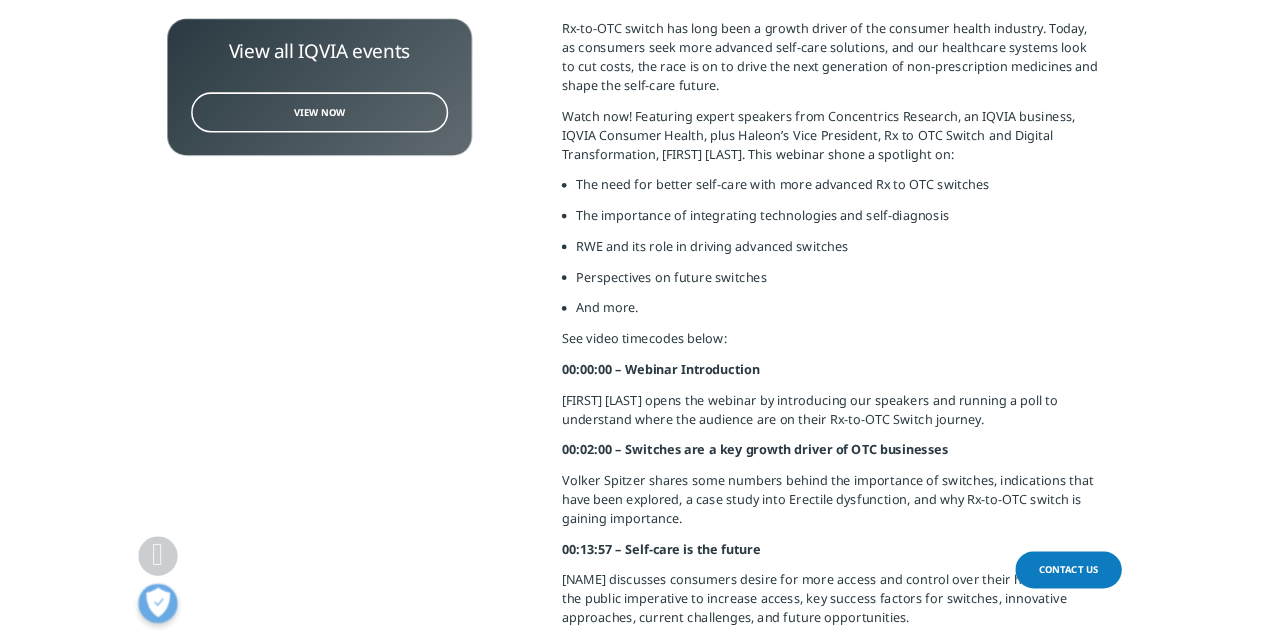 scroll, scrollTop: 1404, scrollLeft: 0, axis: vertical 